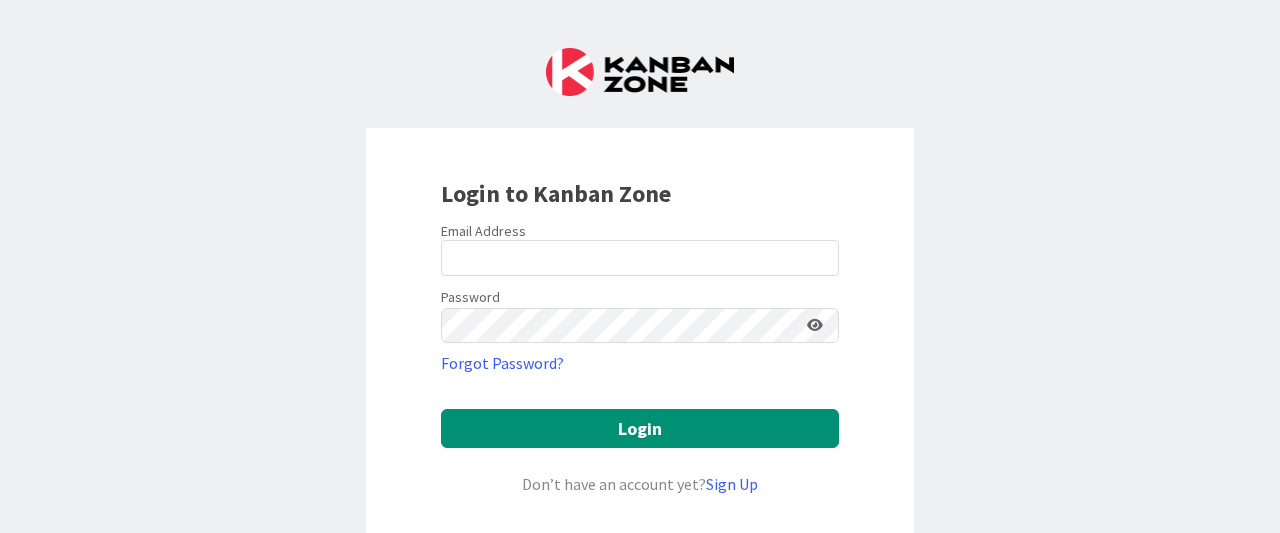 scroll, scrollTop: 0, scrollLeft: 0, axis: both 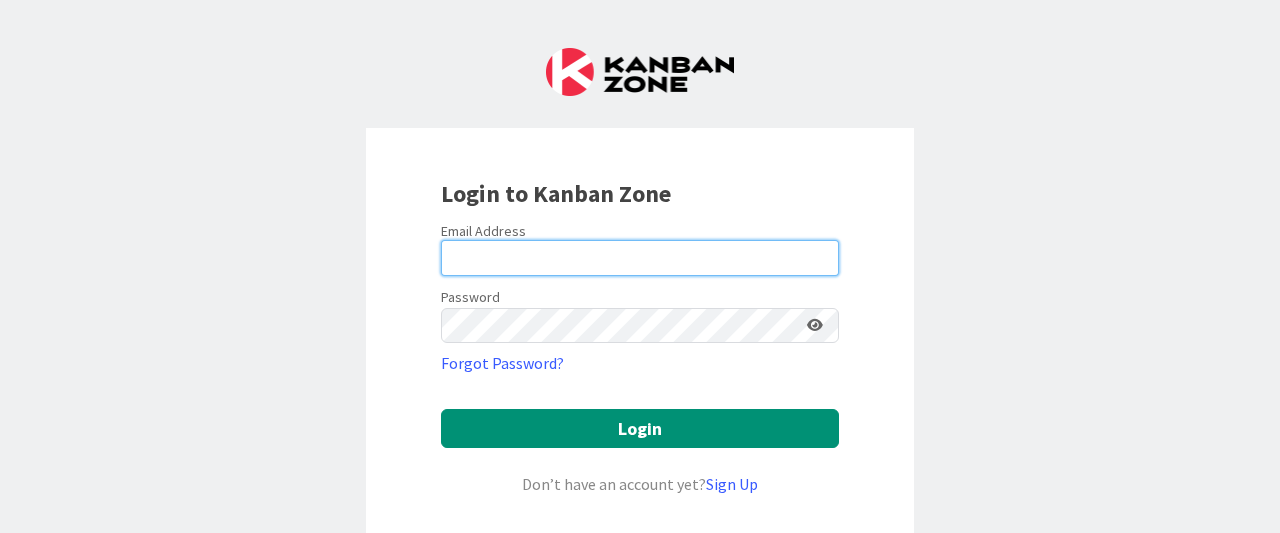 click at bounding box center (640, 258) 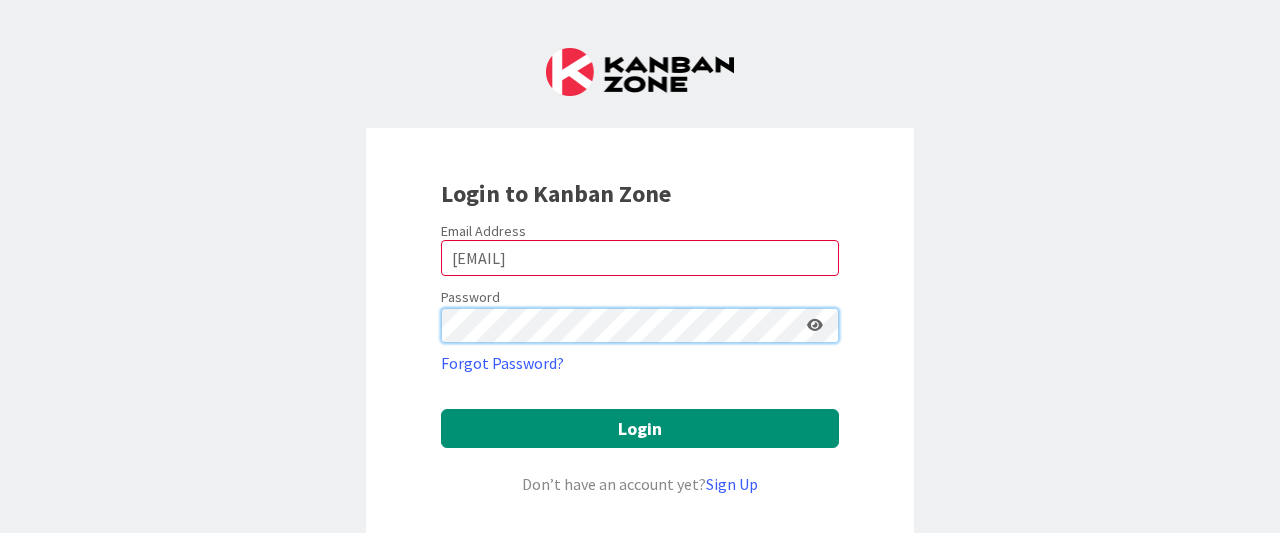 click on "Login" at bounding box center (640, 428) 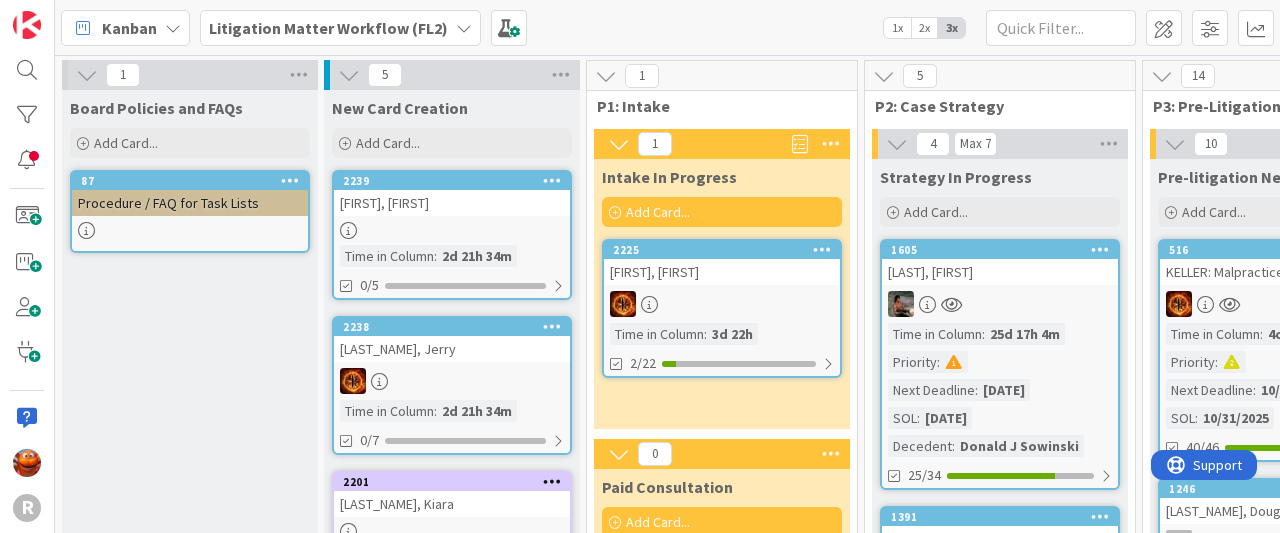 scroll, scrollTop: 0, scrollLeft: 0, axis: both 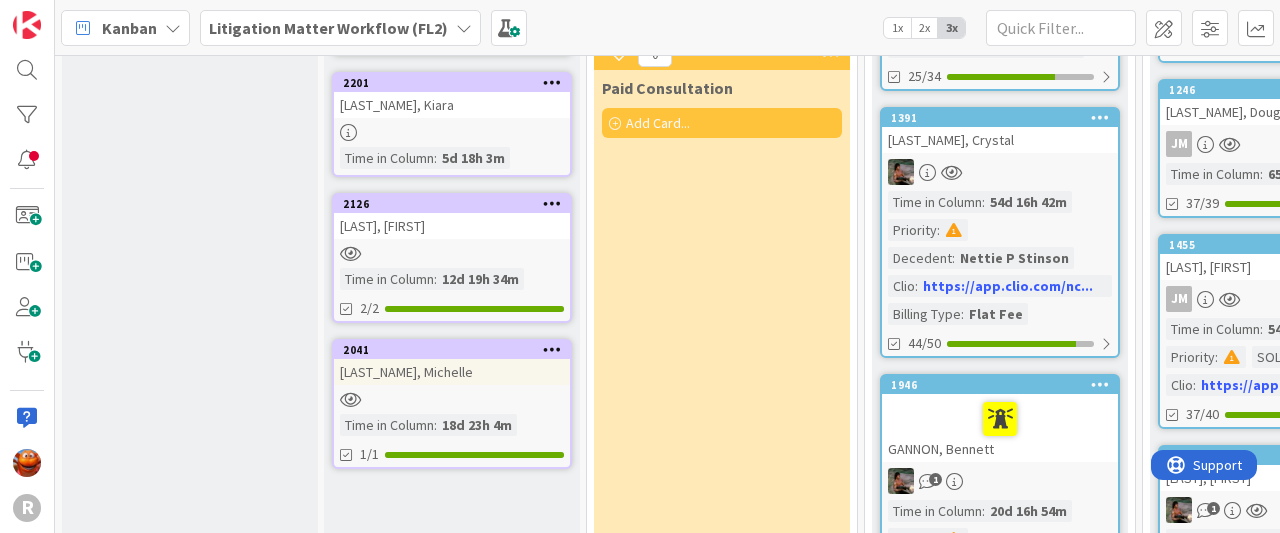 click at bounding box center (552, 82) 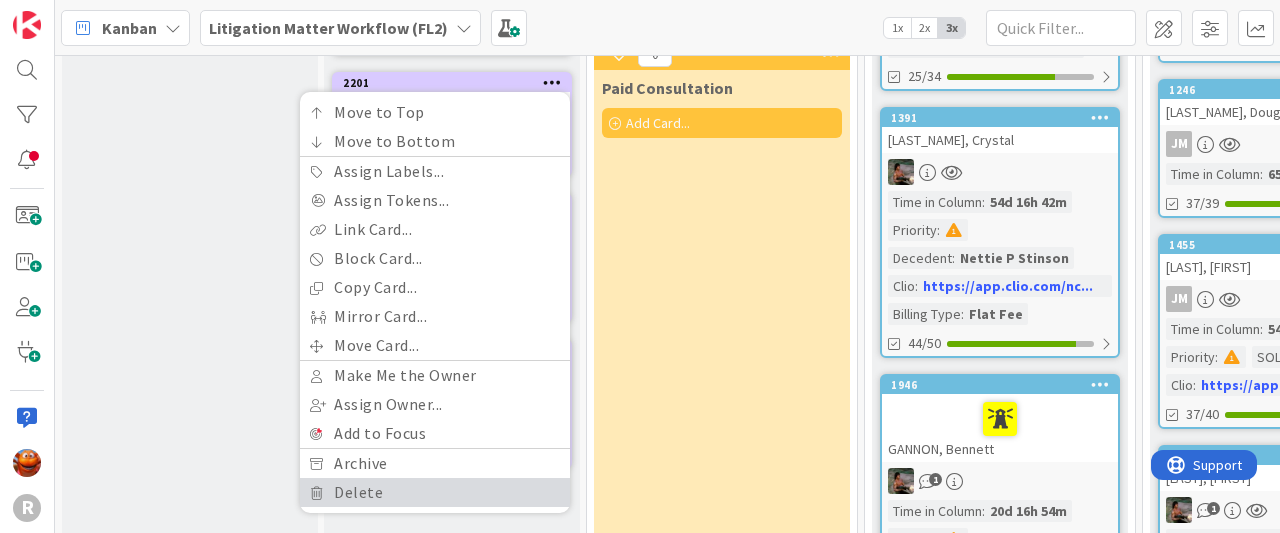 click on "Delete" at bounding box center [435, 492] 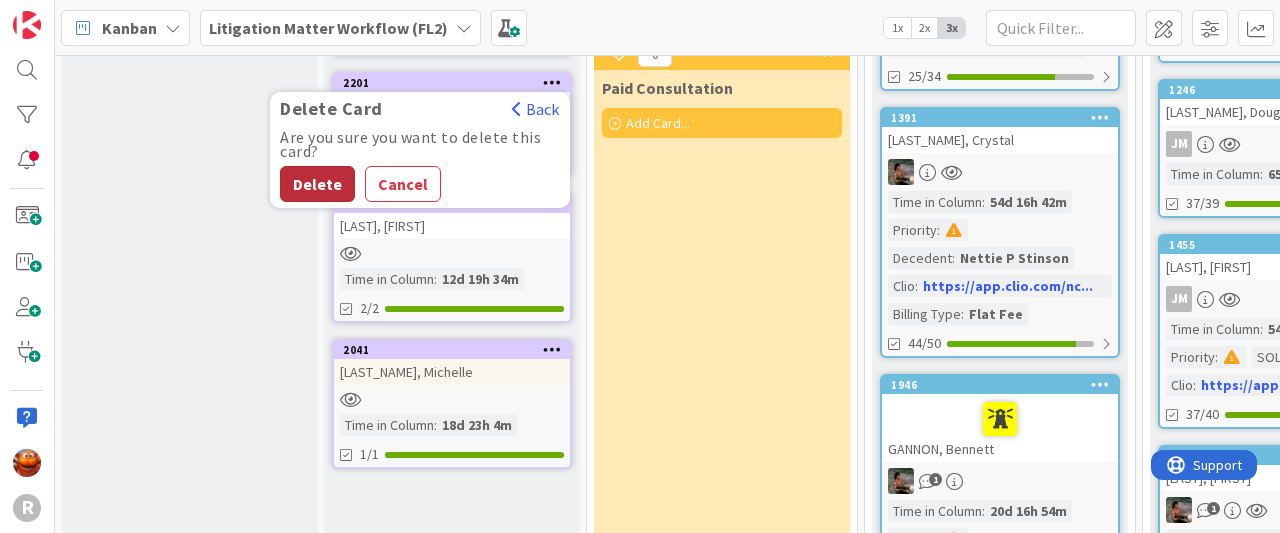 click on "Delete" at bounding box center [317, 184] 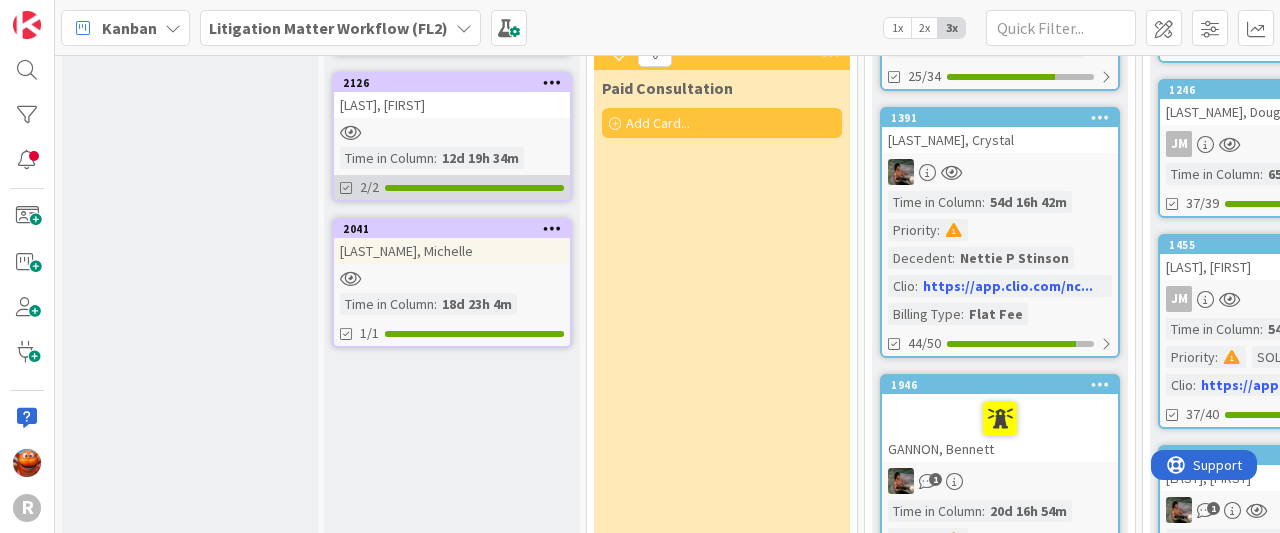 scroll, scrollTop: 0, scrollLeft: 0, axis: both 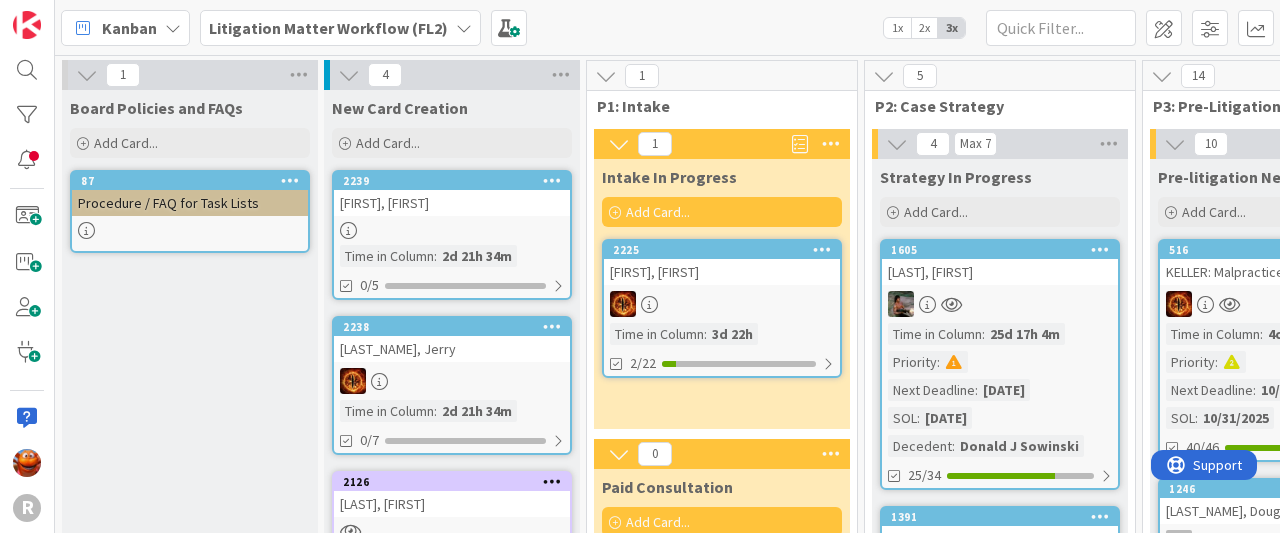 click on "Kanban" at bounding box center [129, 28] 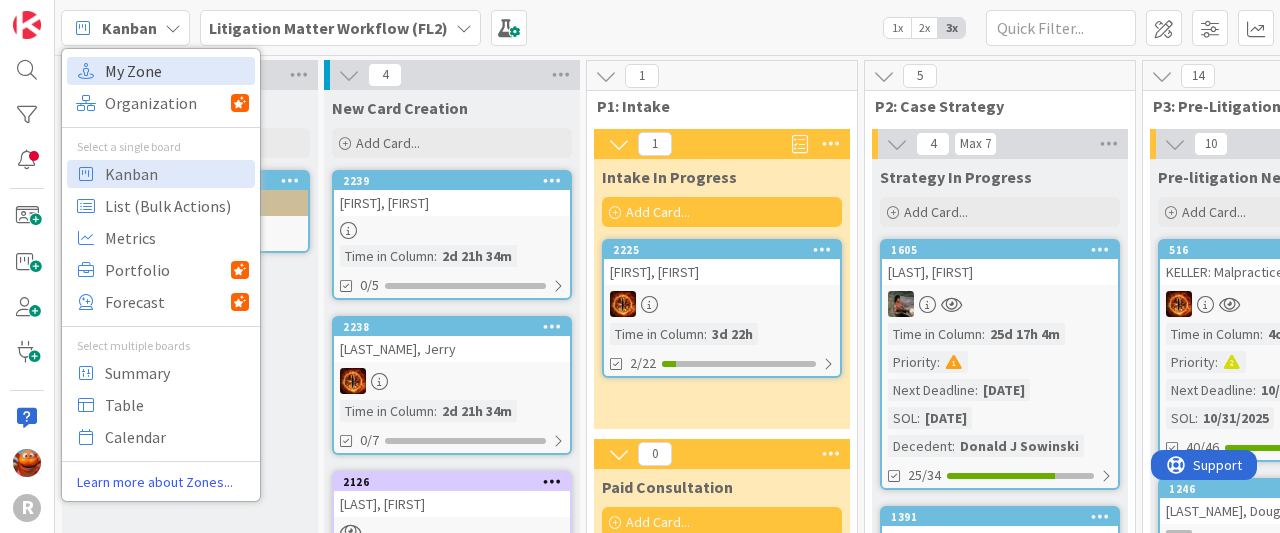 click on "My Zone" at bounding box center [177, 71] 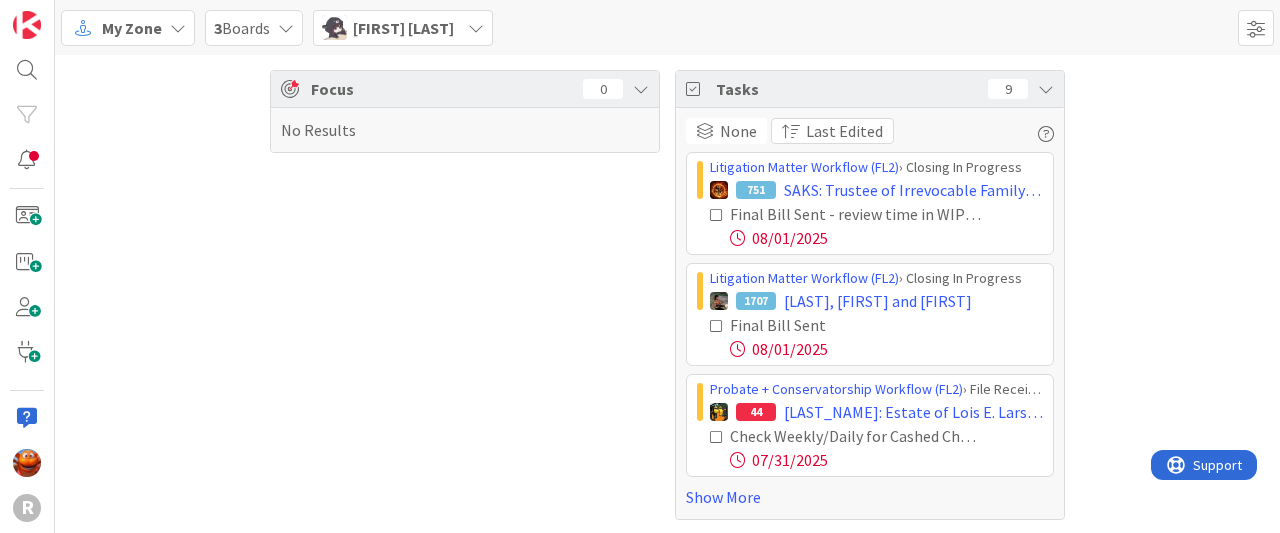 scroll, scrollTop: 0, scrollLeft: 0, axis: both 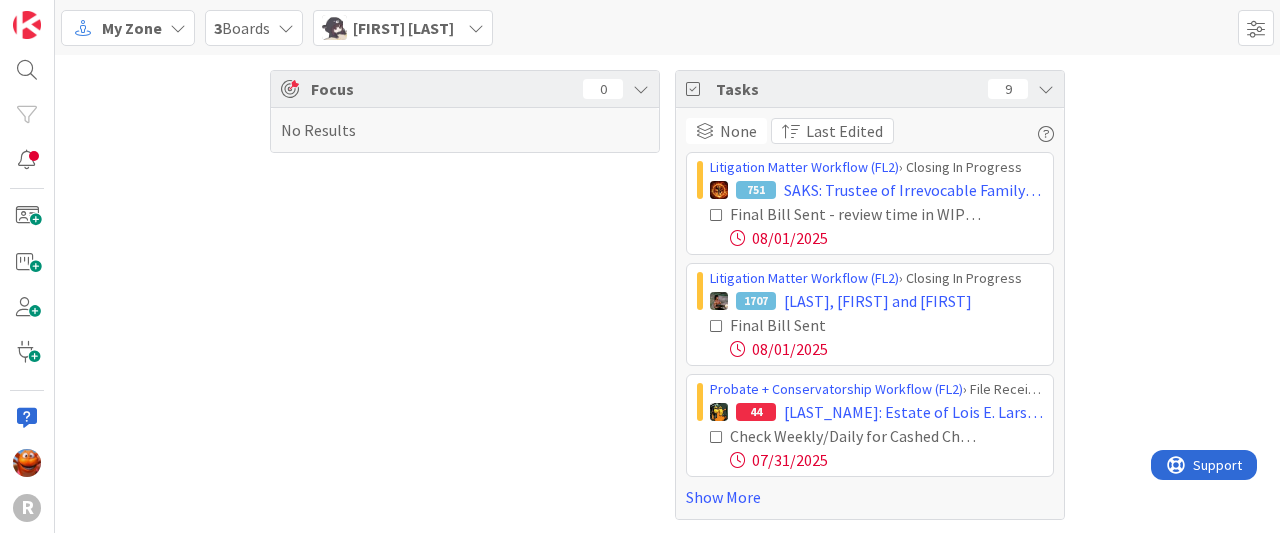click on "[FIRST] [LAST]" at bounding box center [403, 28] 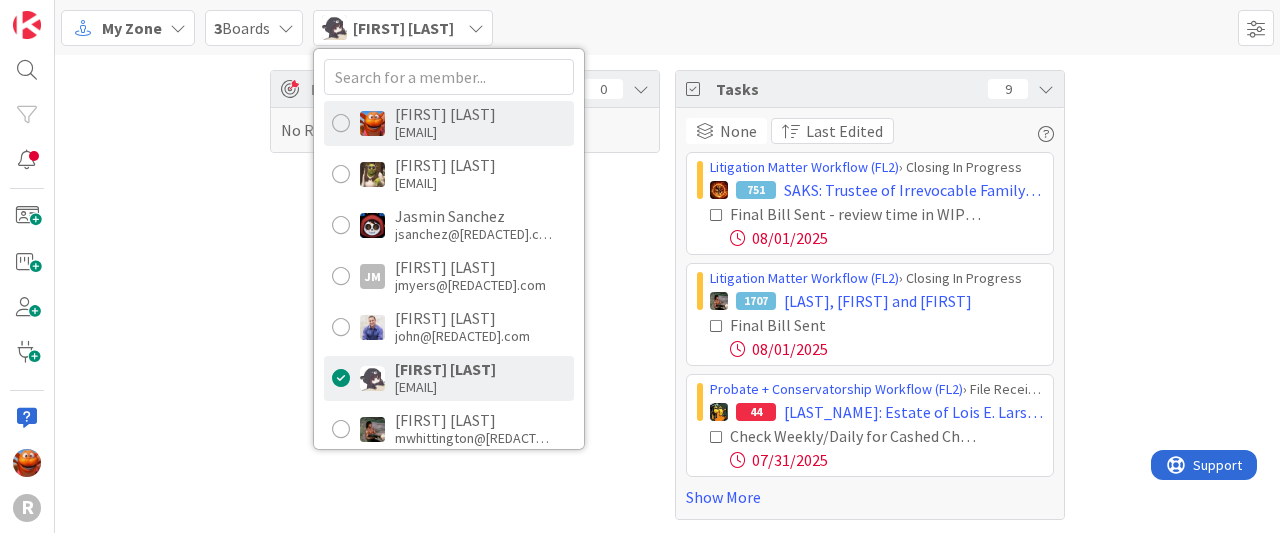 click on "[FIRST] [LAST]" at bounding box center (445, 114) 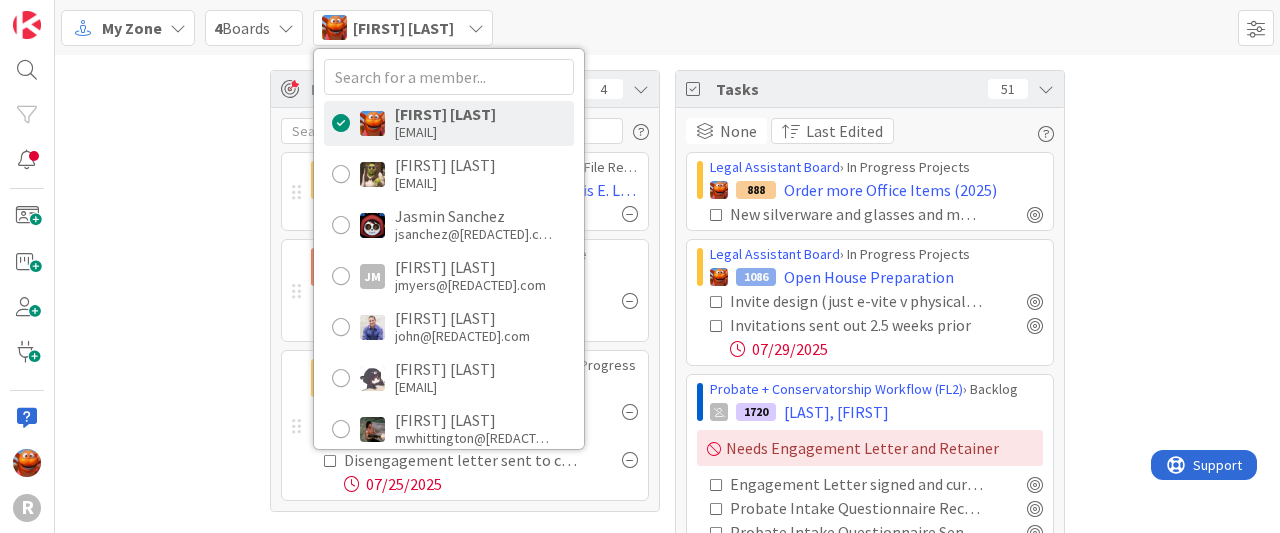 click on "Focus 4 Probate + Conservatorship Workflow (FL2)  › File Receipts & Request Discharge 44 [LAST]:  Estate of [FIRST] [LAST] Certified Mail Return Receipts - Pending (Holy Trinity) Litigation Matter Workflow (FL2)  › Trial Queue 802 [LAST], [FIRST] Legal research on ademption [DATE] Litigation Matter Workflow (FL2)  › Closing In Progress 46 [LAST]:  [LAST] v. [LAST] Clio matter closed [DATE] Disengagement letter sent to client & PDF saved in client file [DATE] Tasks 51 None Last Edited Legal Assistant Board  › In Progress Projects 888 Order more Office Items (2025) New silverware and glasses and mugs Legal Assistant Board  › In Progress Projects 1086 Open House Preparation Invite design (just e-vite v physical invites) Invitations sent out 2.5 weeks prior [DATE] Probate + Conservatorship Workflow (FL2)  › Backlog 1720 [LAST], [FIRST] Needs Engagement Letter  and Retainer Engagement Letter signed and curated S: drive file created Show More" at bounding box center [667, 355] 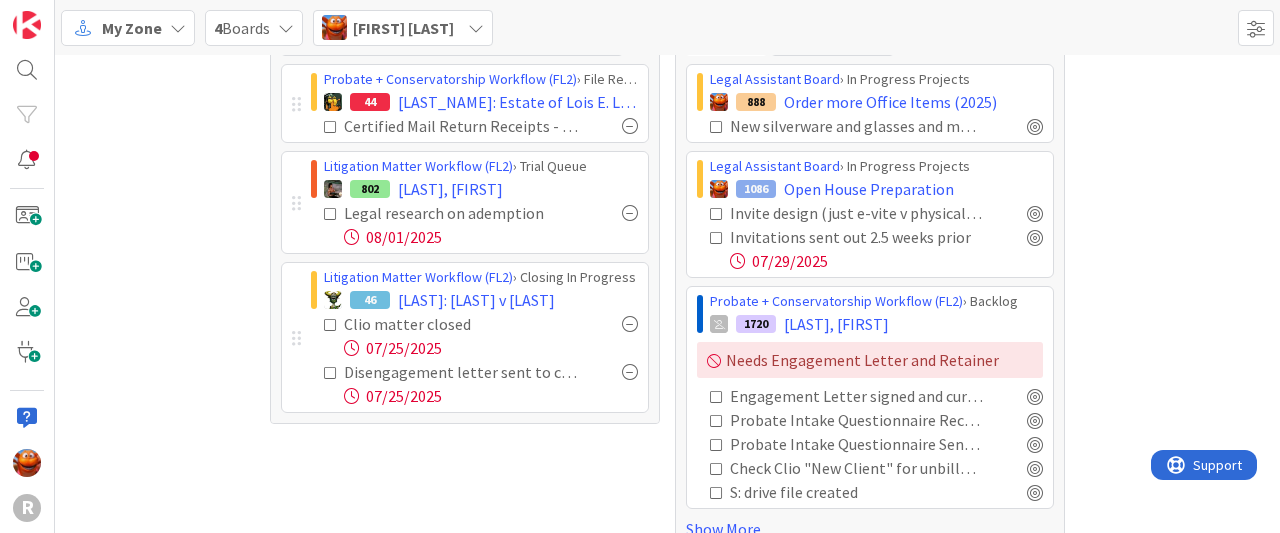 scroll, scrollTop: 118, scrollLeft: 0, axis: vertical 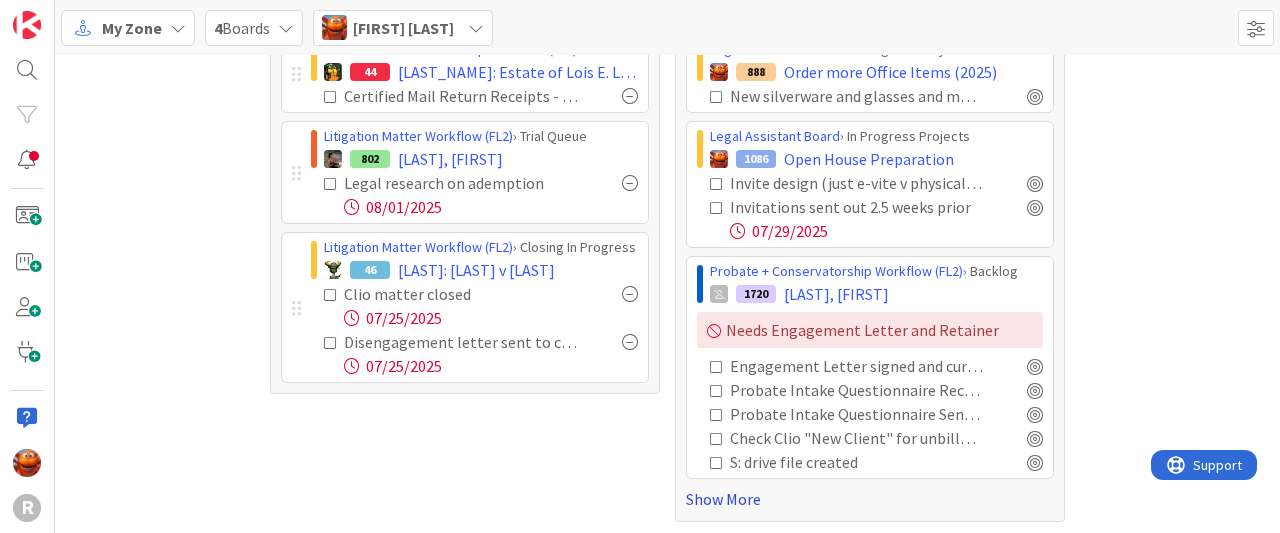 click on "Show More" at bounding box center (870, 499) 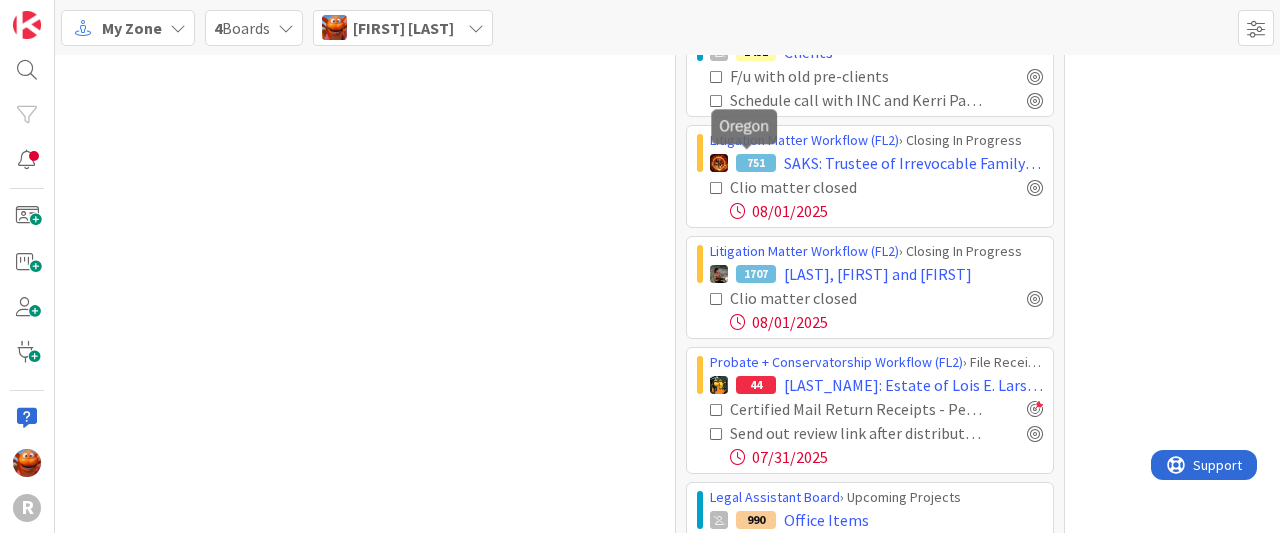 scroll, scrollTop: 592, scrollLeft: 0, axis: vertical 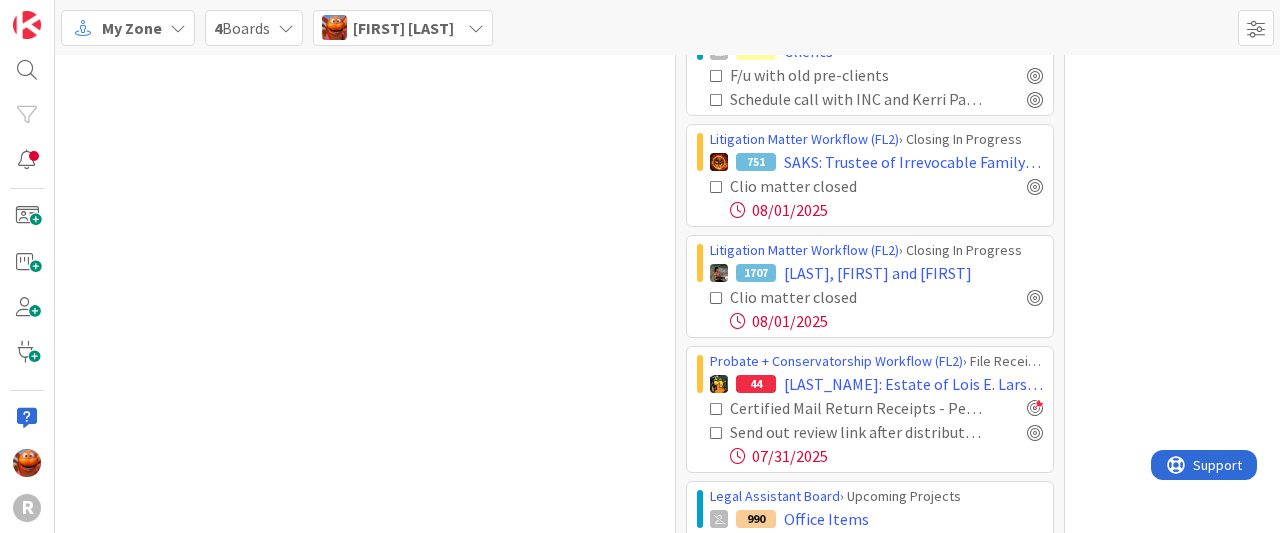 click at bounding box center [717, 100] 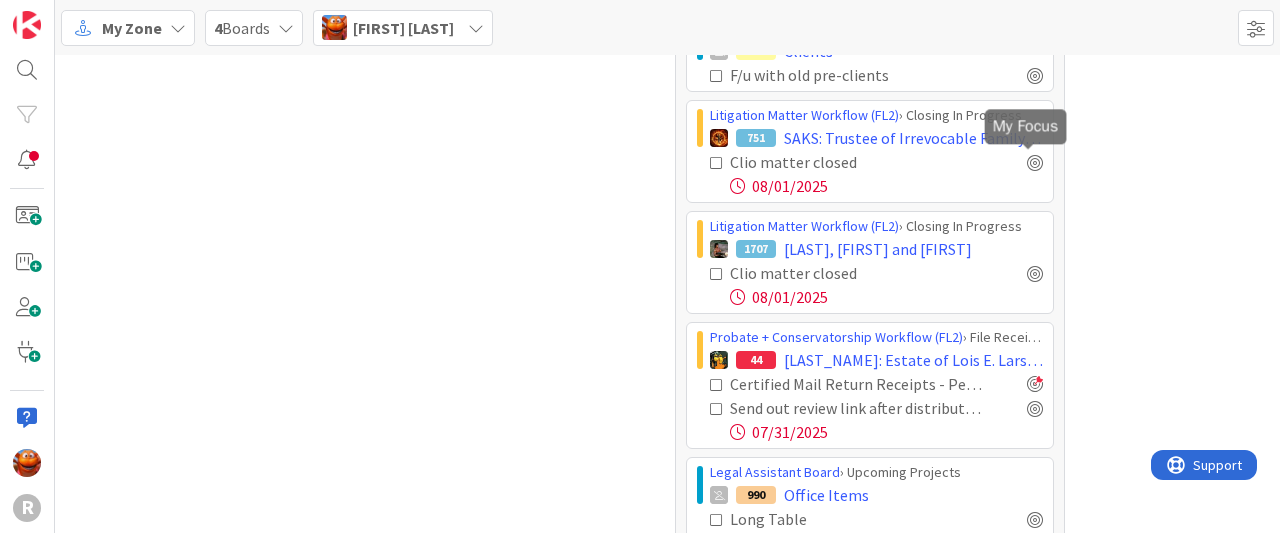 click on "Clio matter closed" at bounding box center [876, 162] 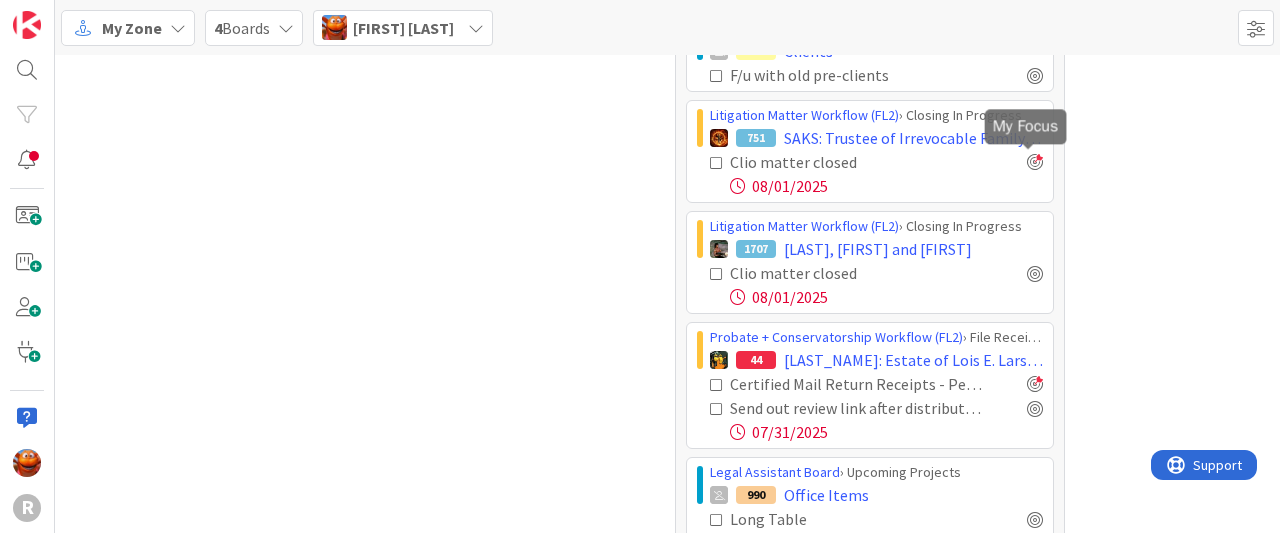 click at bounding box center (1035, 162) 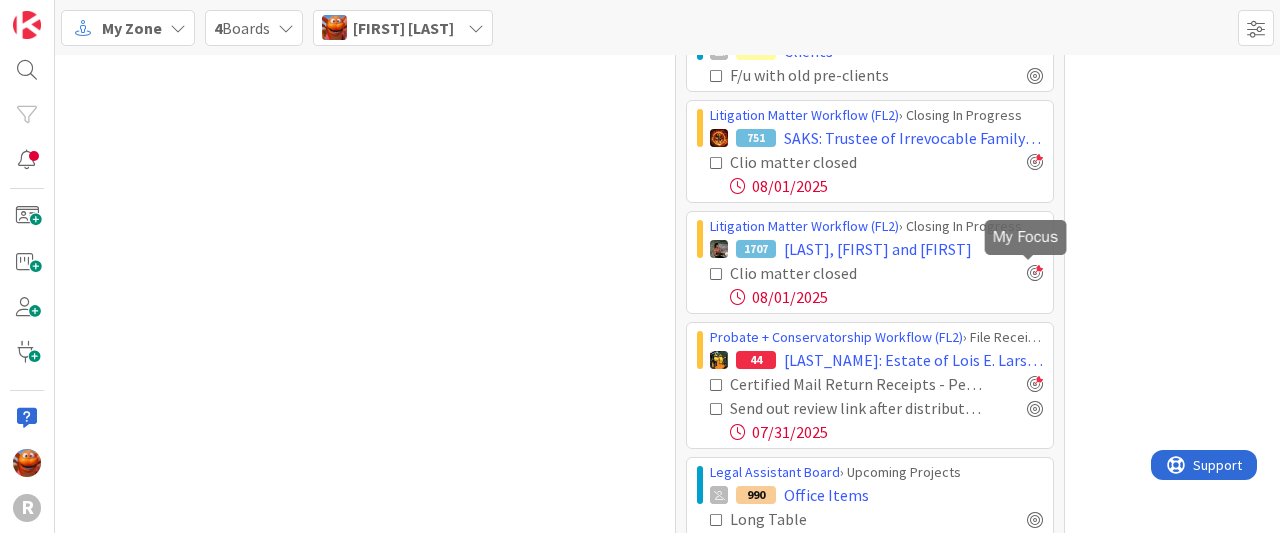 click at bounding box center [1035, 273] 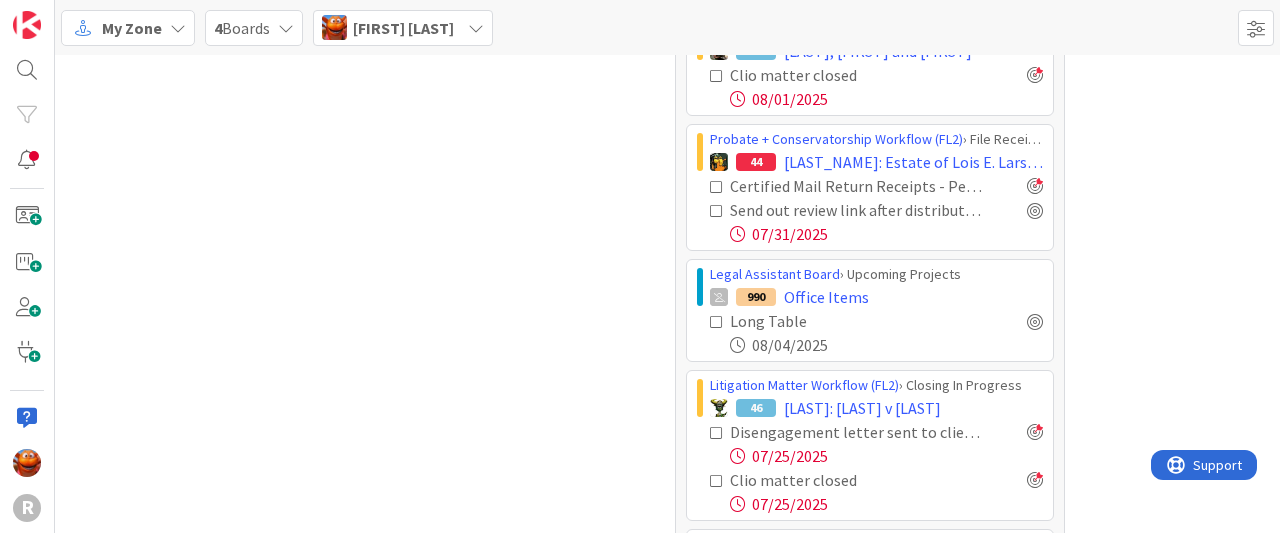 scroll, scrollTop: 792, scrollLeft: 0, axis: vertical 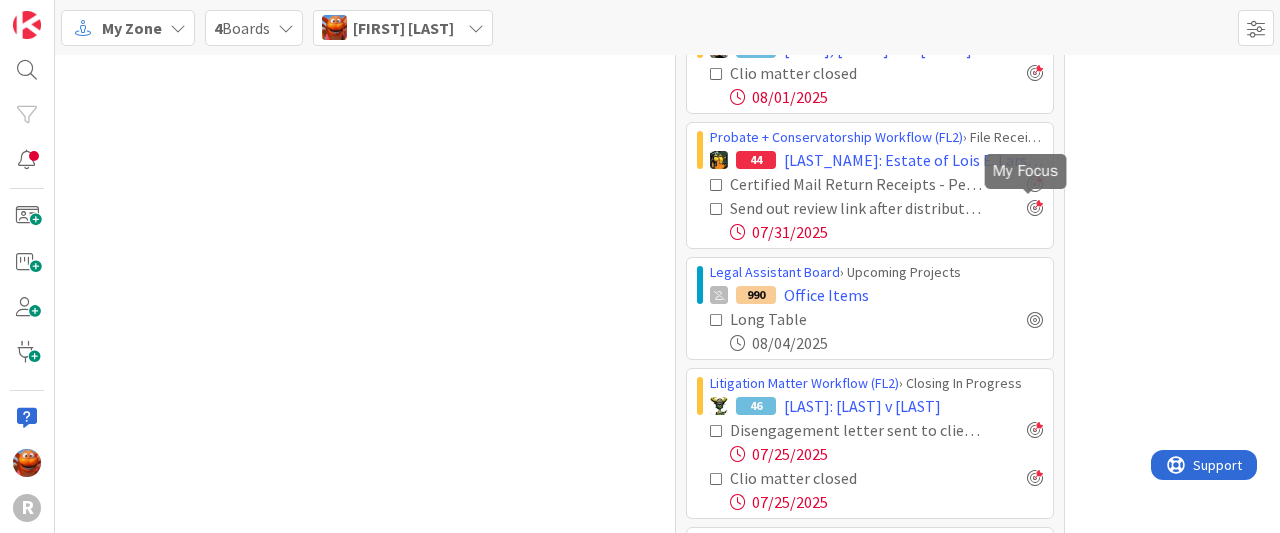 click at bounding box center [1035, 208] 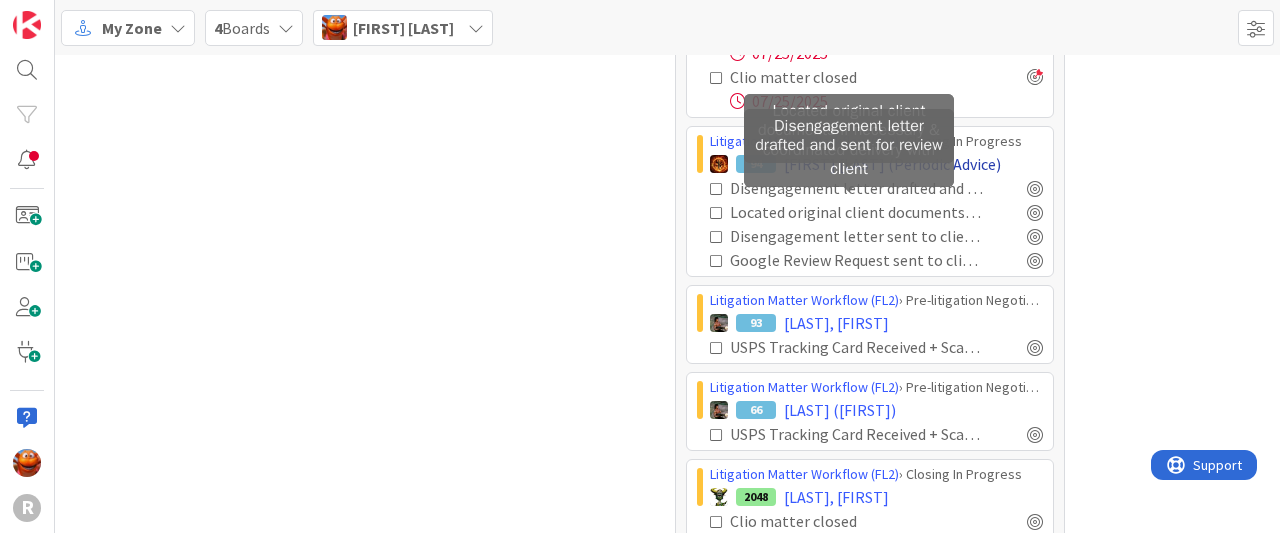 scroll, scrollTop: 1192, scrollLeft: 0, axis: vertical 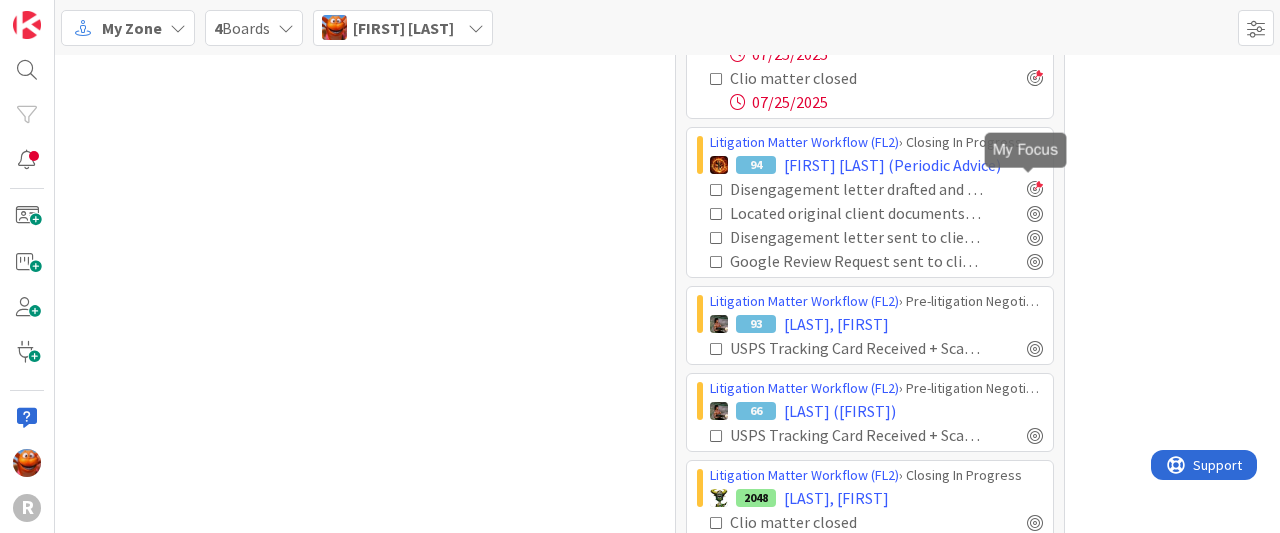 click at bounding box center [1035, 189] 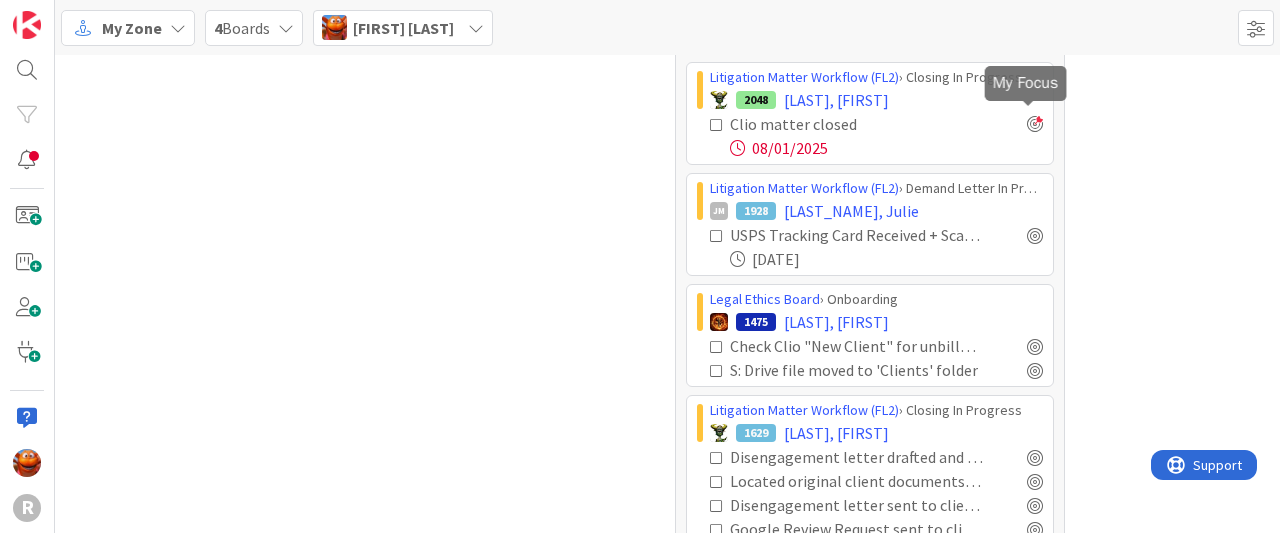 click at bounding box center [1035, 124] 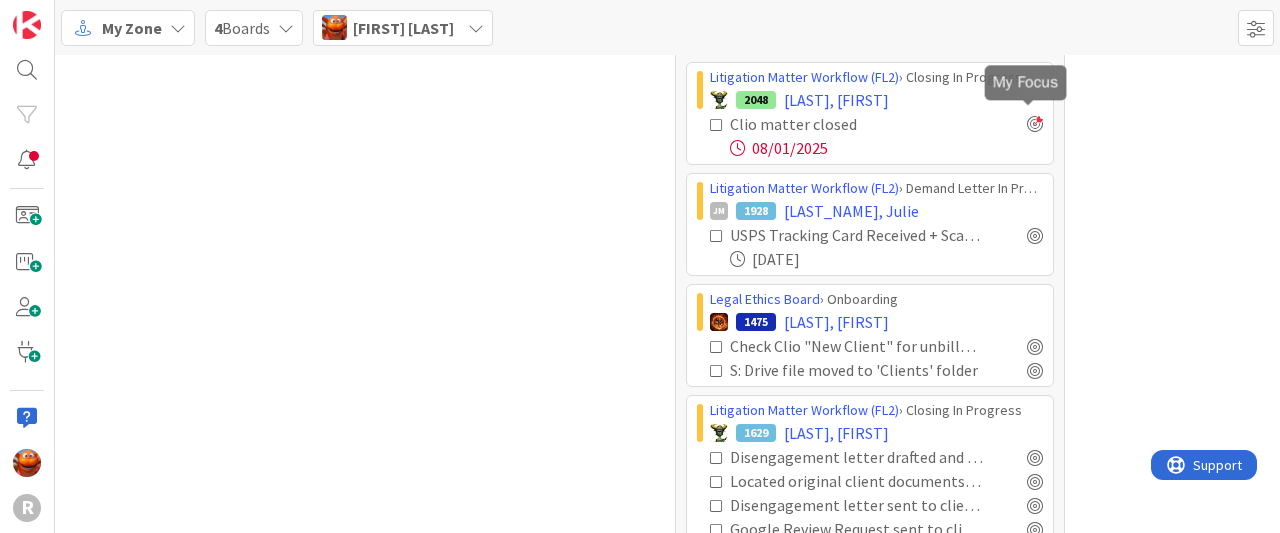 scroll, scrollTop: 1590, scrollLeft: 0, axis: vertical 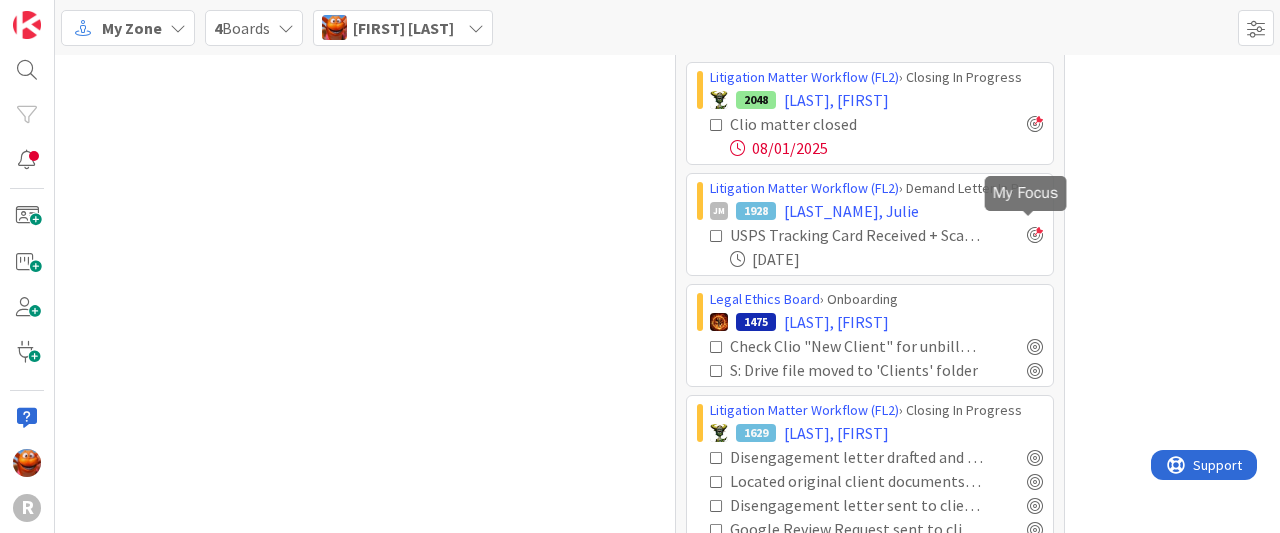 click at bounding box center [1035, 235] 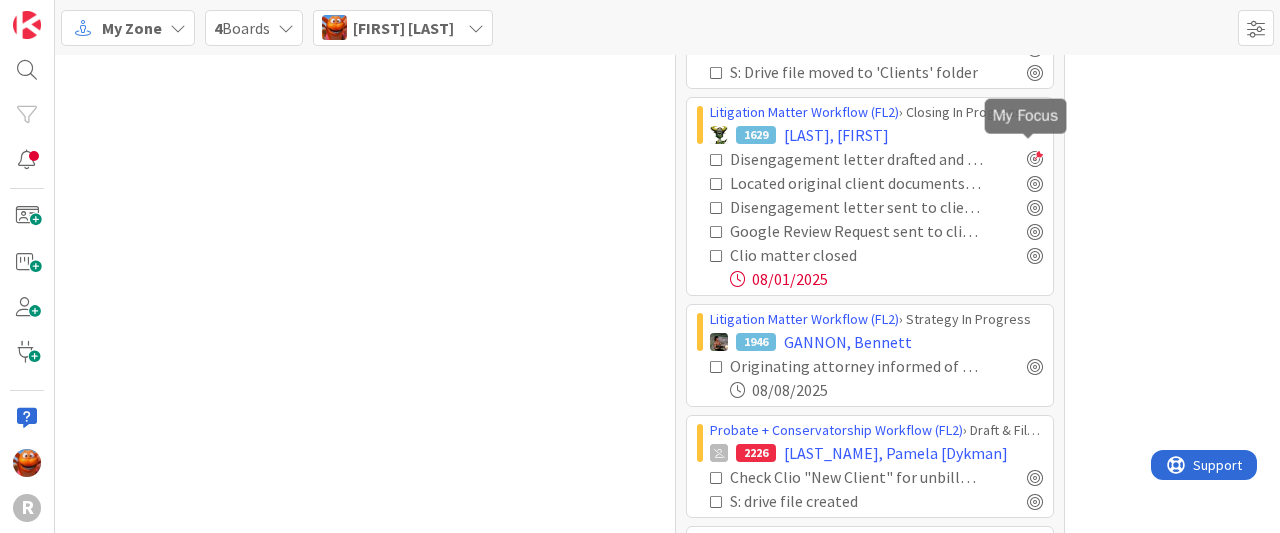 scroll, scrollTop: 1889, scrollLeft: 0, axis: vertical 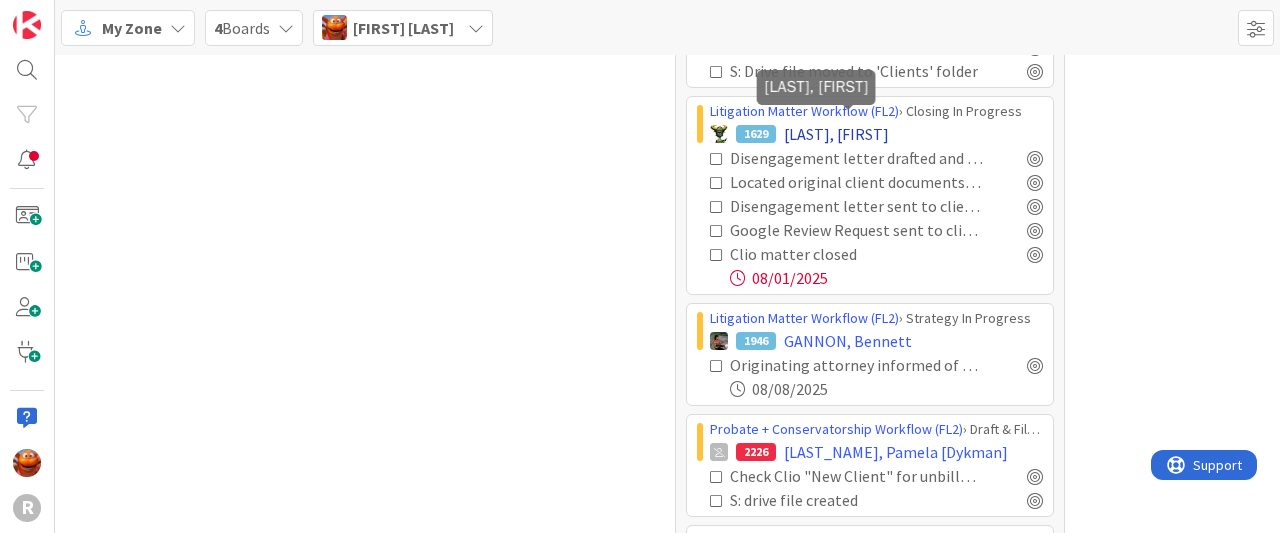 click on "[LAST], [FIRST]" at bounding box center (836, 134) 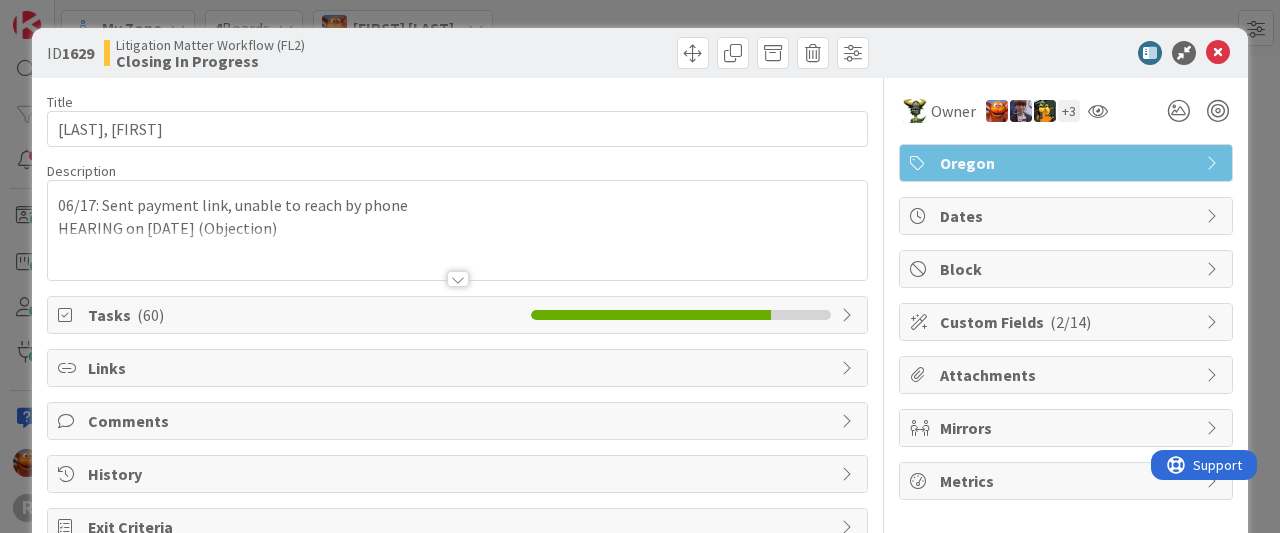 scroll, scrollTop: 0, scrollLeft: 0, axis: both 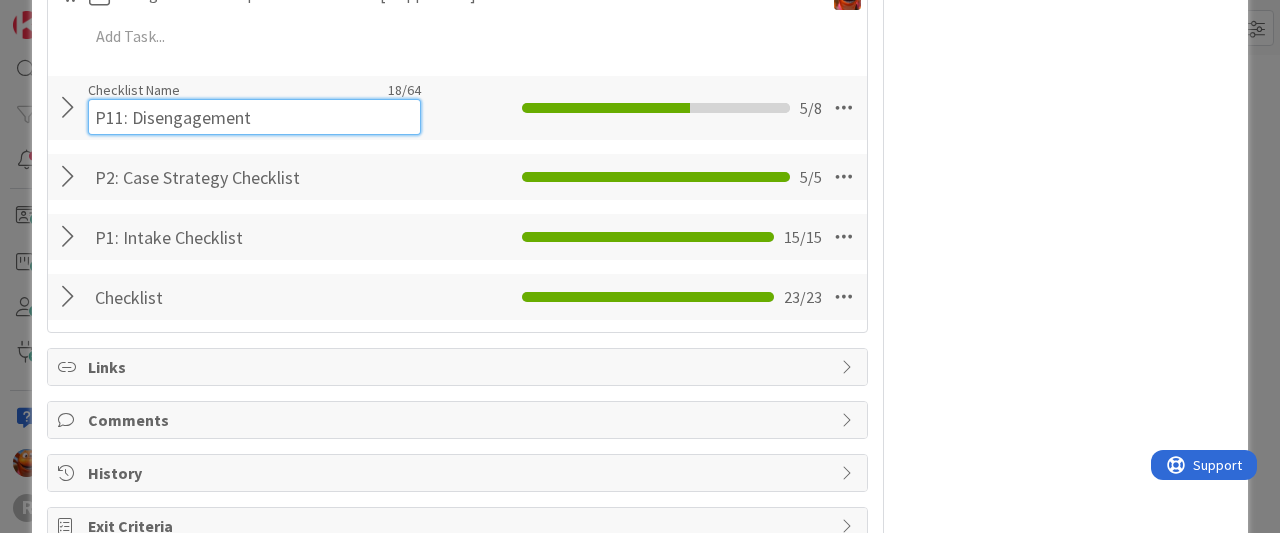 click on "Checklist Name 18 / 64 P11: Disengagement" at bounding box center [254, 108] 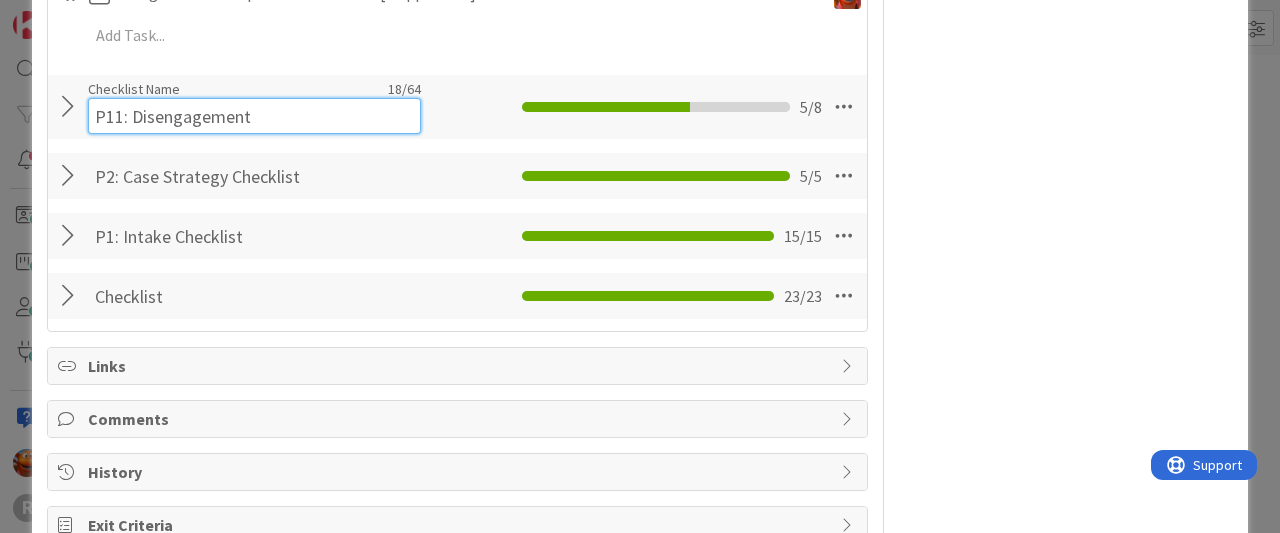 scroll, scrollTop: 800, scrollLeft: 0, axis: vertical 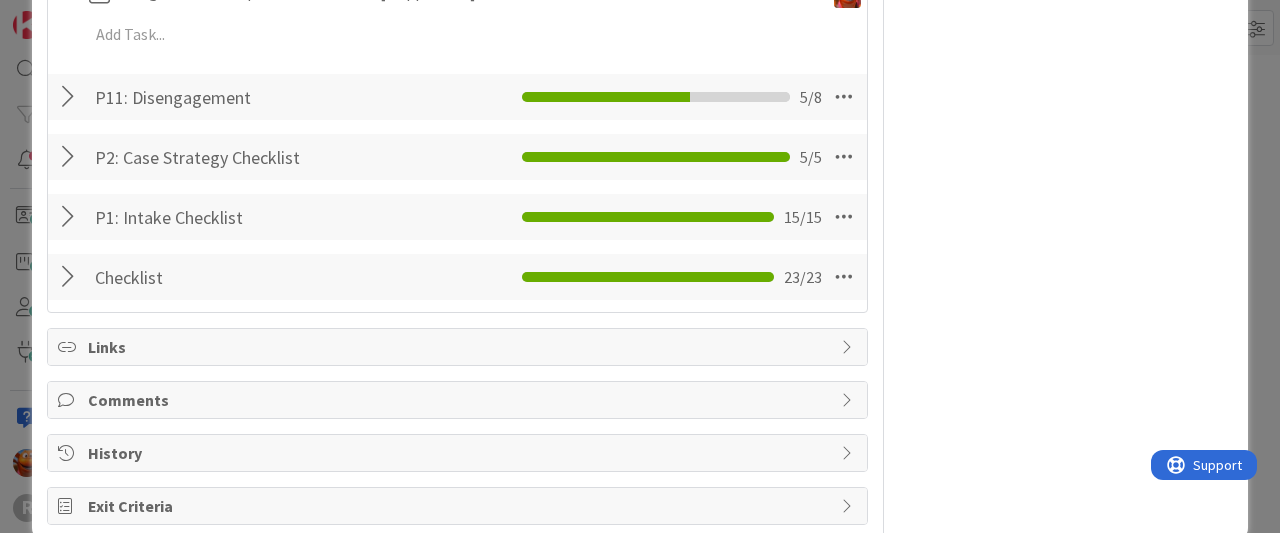click on "P11: Disengagement Checklist Name 18 / 64 P11: Disengagement 5 / 8" at bounding box center (457, 97) 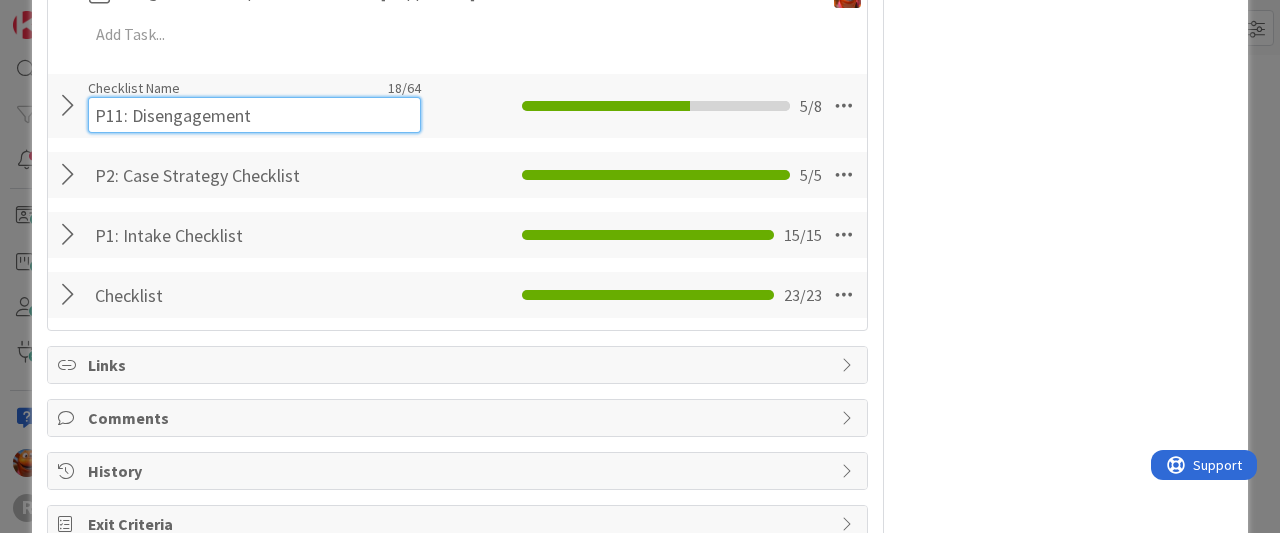 click on "P11: Disengagement" at bounding box center [254, 115] 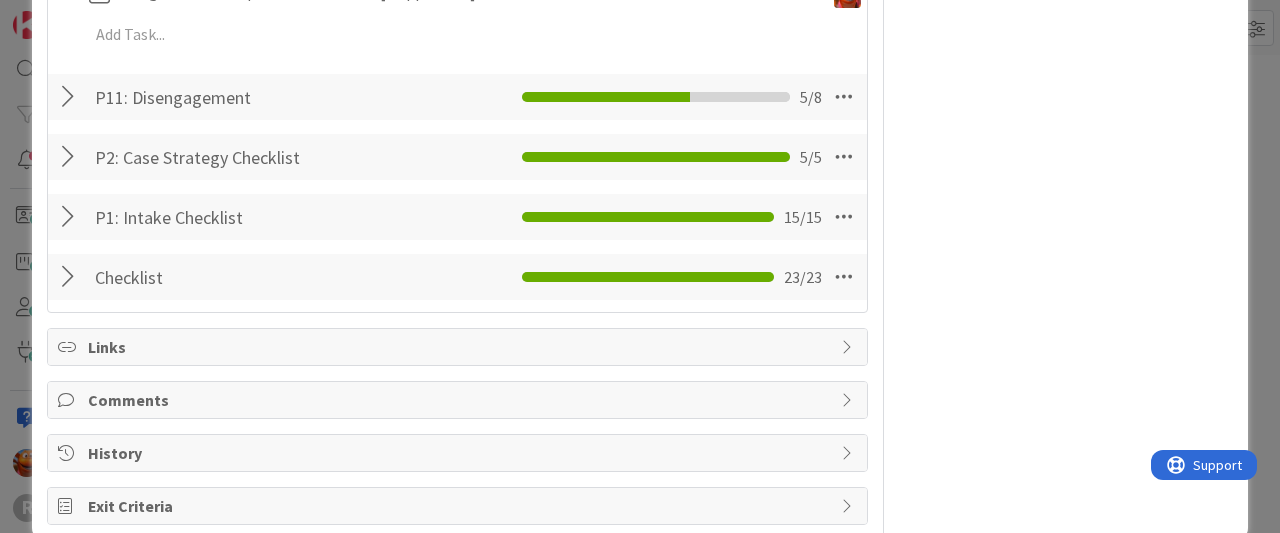 click at bounding box center (71, 97) 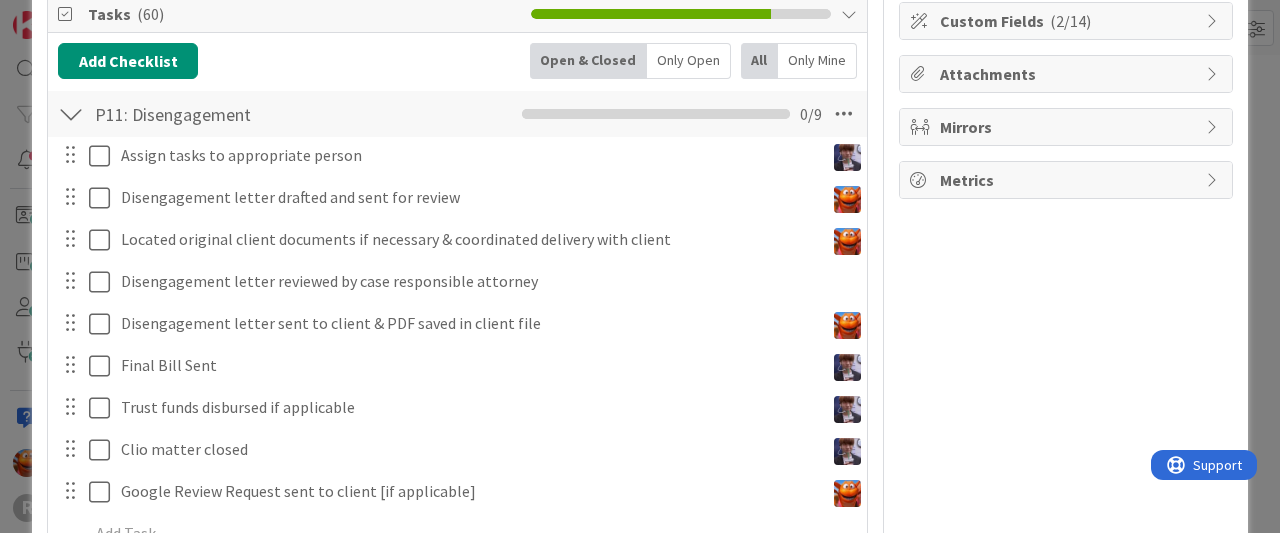 scroll, scrollTop: 300, scrollLeft: 0, axis: vertical 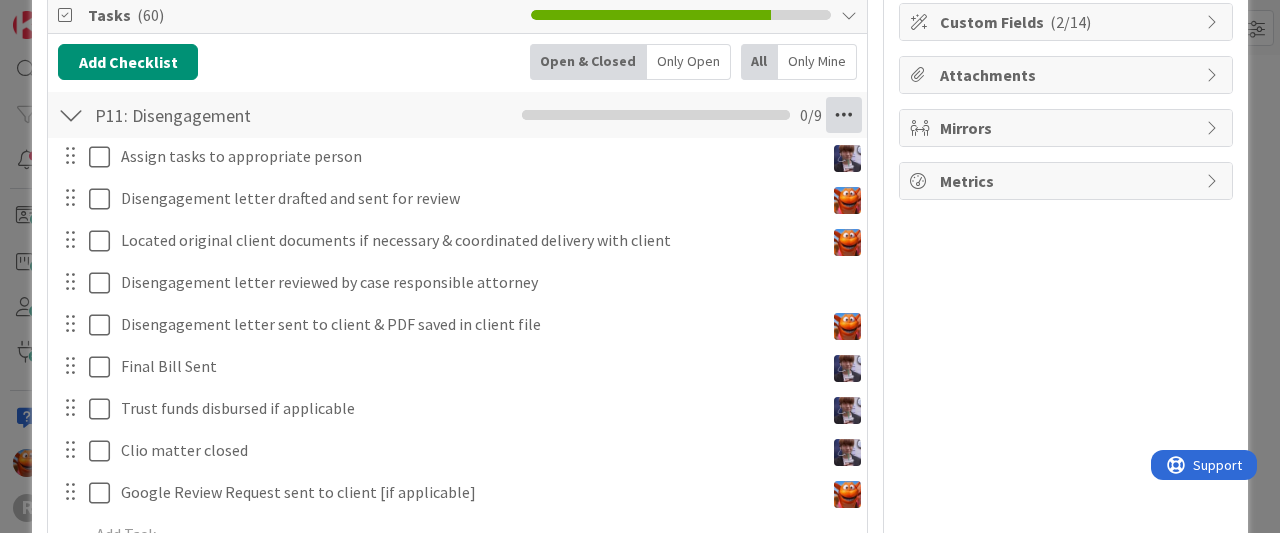 click at bounding box center [844, 115] 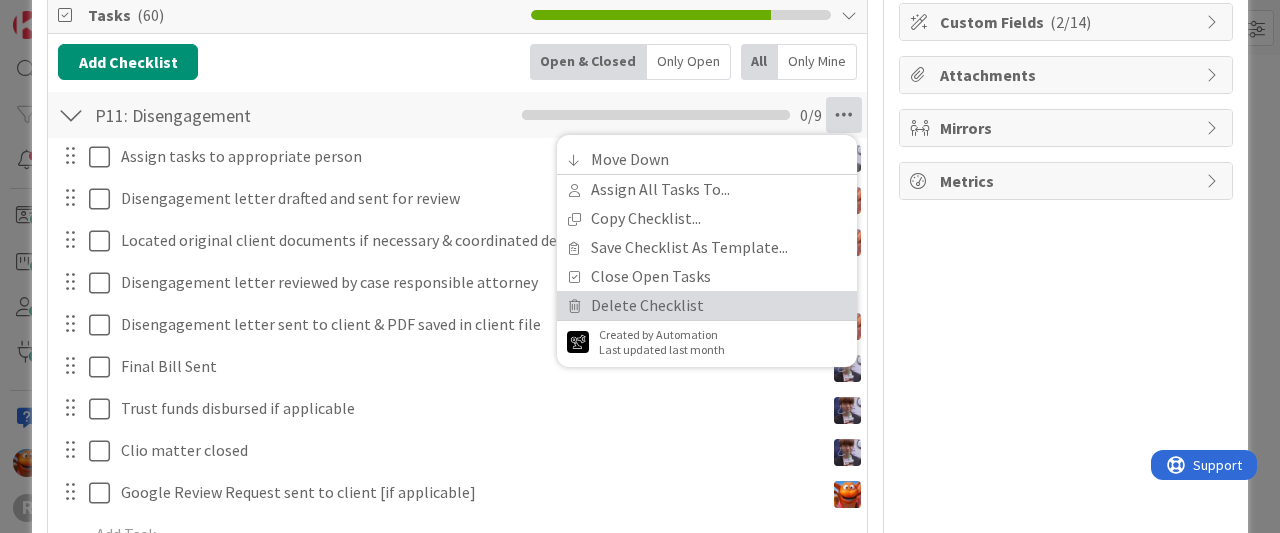 click on "Delete Checklist" at bounding box center (707, 305) 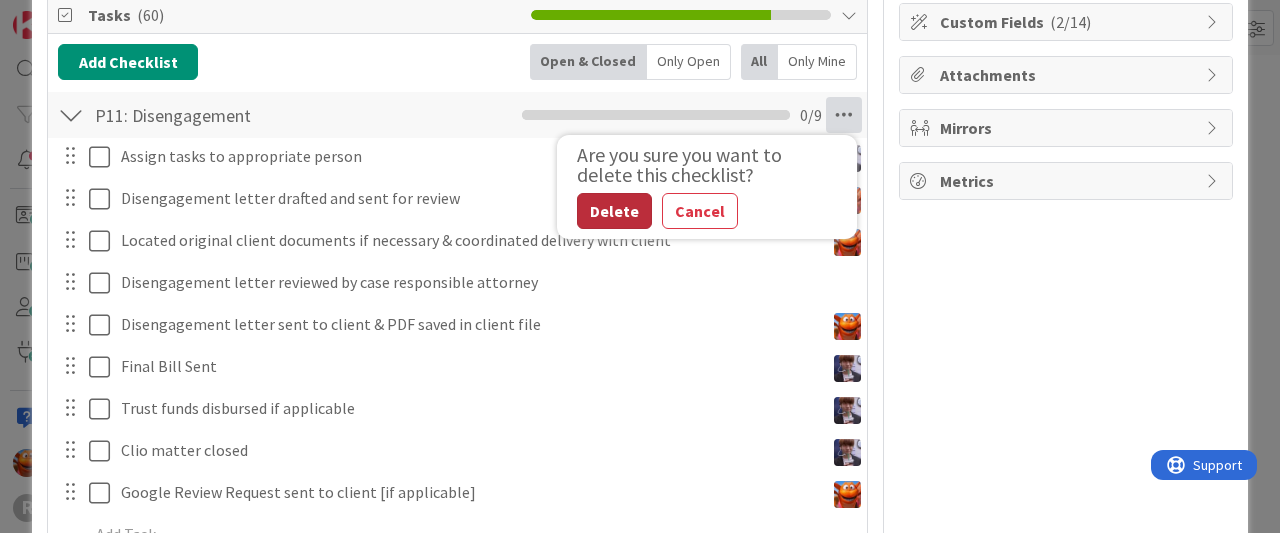 click on "Delete" at bounding box center (614, 211) 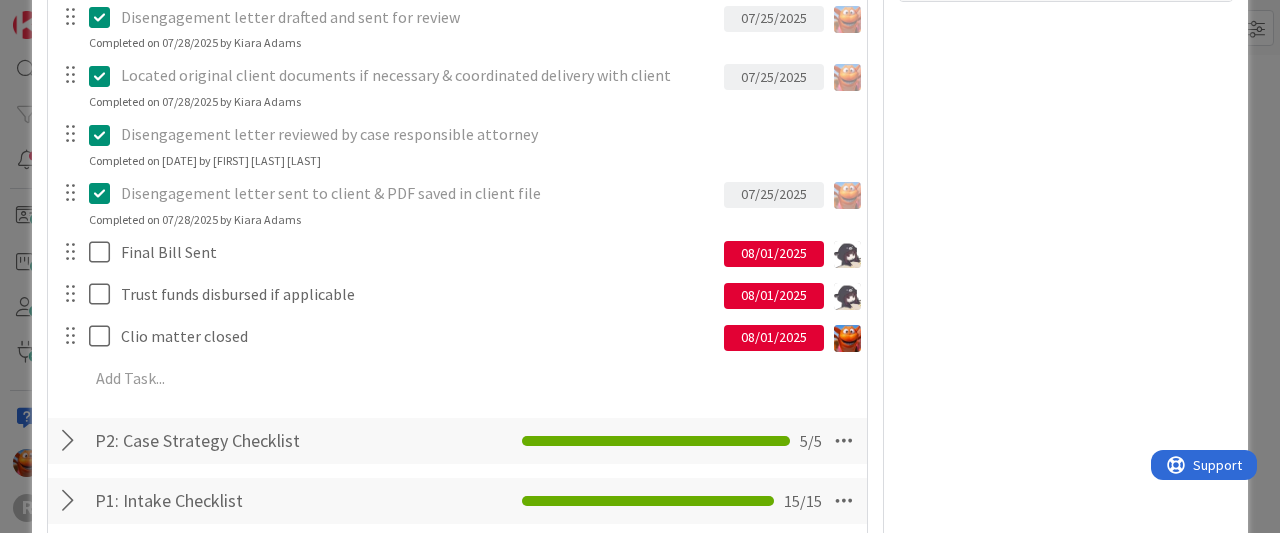 scroll, scrollTop: 499, scrollLeft: 0, axis: vertical 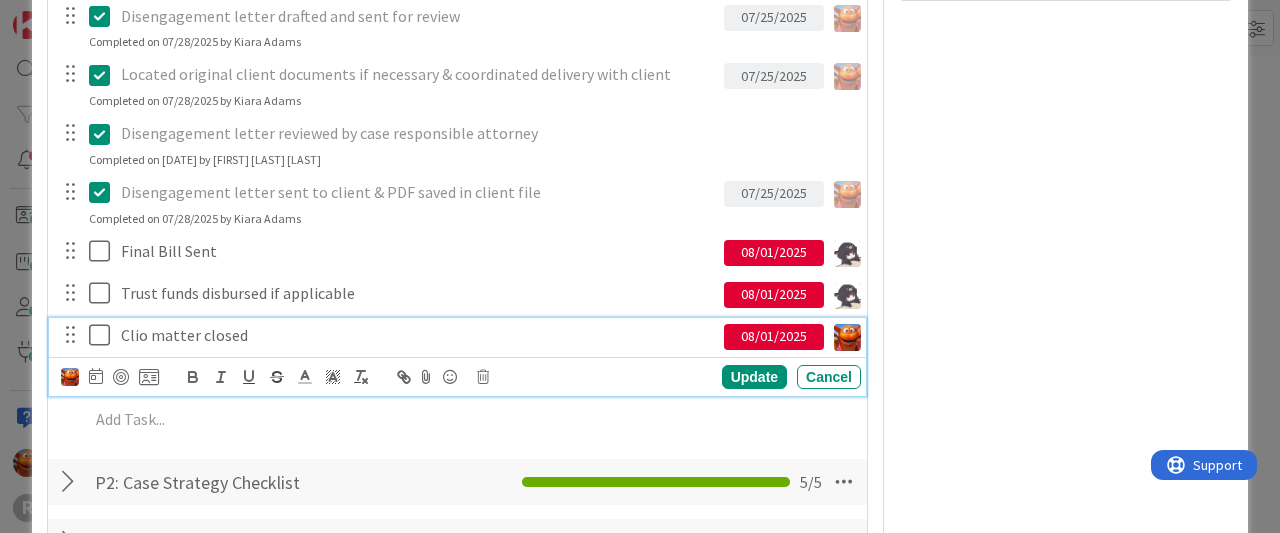 click on "Clio matter closed" at bounding box center (418, 335) 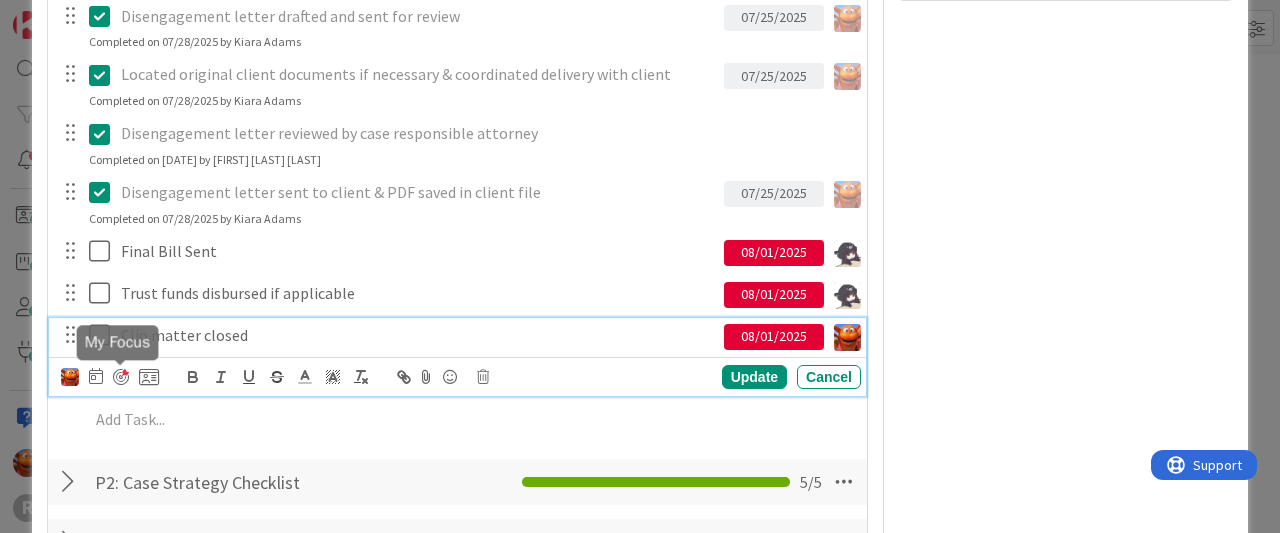click at bounding box center [121, 377] 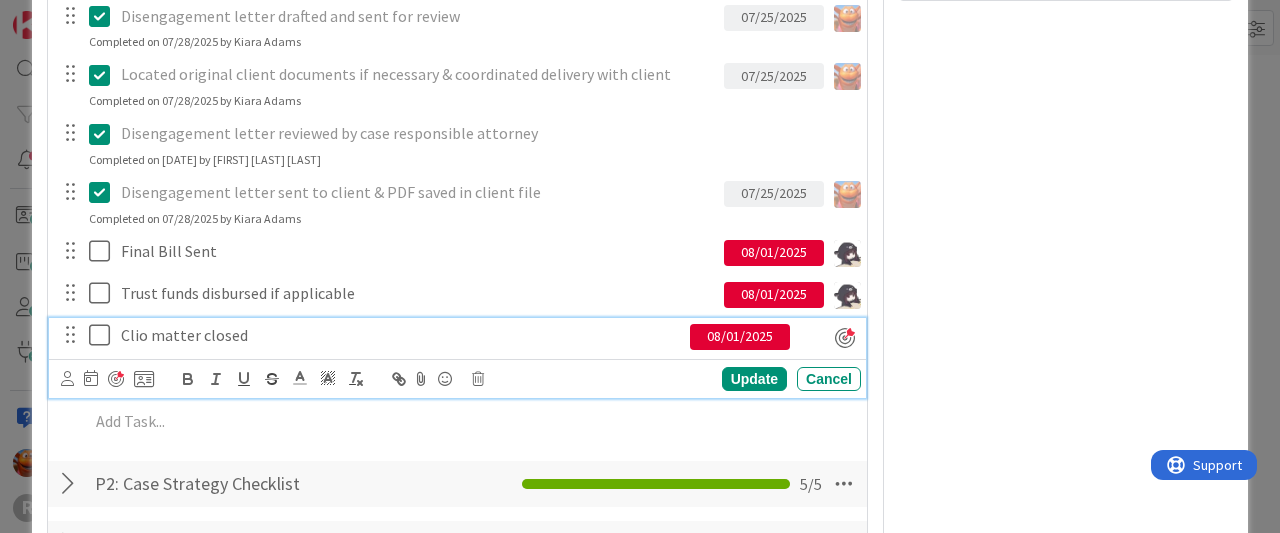 click on "ID [NUMBER] Litigation Matter Workflow (FL2) Closing In Progress Title [NUMBER] / [NUMBER] [LAST], [FIRST] Description [DATE]: Sent payment link, unable to reach by phone HEARING on [DATE] (Objection) Owner + [NUMBER] Oregon Tasks ( [NUMBER] ) Add Checklist Open & Closed Only Open All Only Mine P11: Disengagement Checklist Name [NUMBER] / [NUMBER] P11: Disengagement [NUMBER] / [NUMBER] Assign tasks to appropriate person Update Cancel Completed on [DATE] by [FIRST] [LAST] Disengagement letter drafted and sent for review [DATE] Update Cancel Completed on [DATE] by [FIRST] [LAST] Located original client documents if necessary & coordinated delivery with client [DATE] Update Cancel Completed on [DATE] by [FIRST] [LAST] Disengagement letter reviewed by case responsible attorney Update Cancel Completed on [DATE] by [FIRST] [LAST] Disengagement letter sent to client & PDF saved in client file [DATE] Update Cancel Completed on [DATE] by [FIRST] [LAST] Final Bill Sent [DATE] Update Cancel Trust funds disbursed if applicable" at bounding box center [640, 266] 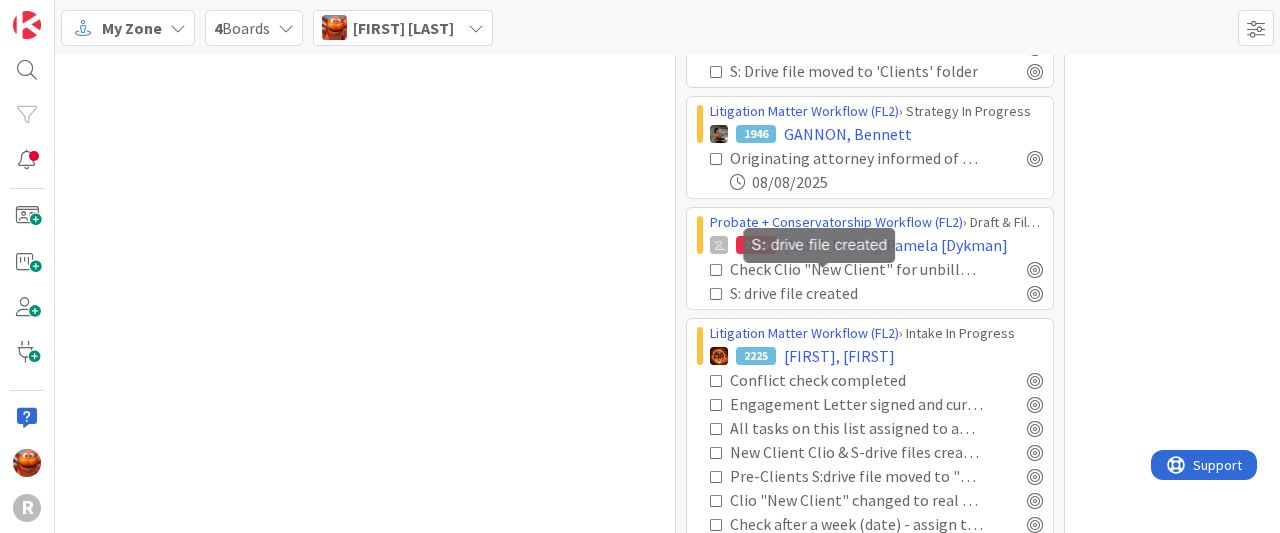 scroll, scrollTop: 0, scrollLeft: 0, axis: both 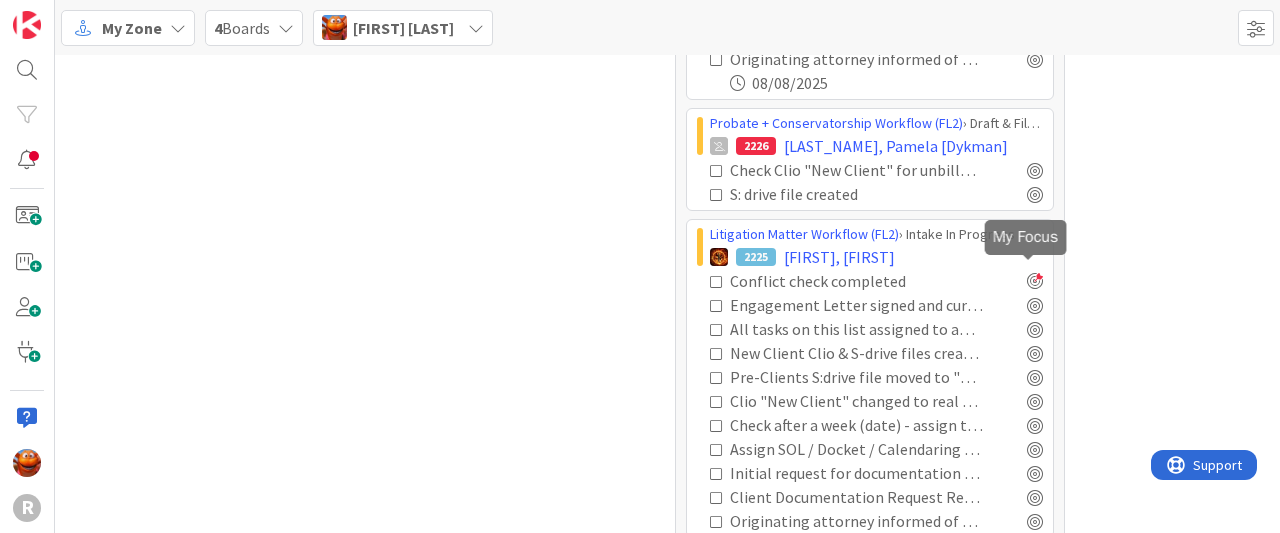 click at bounding box center [1035, 281] 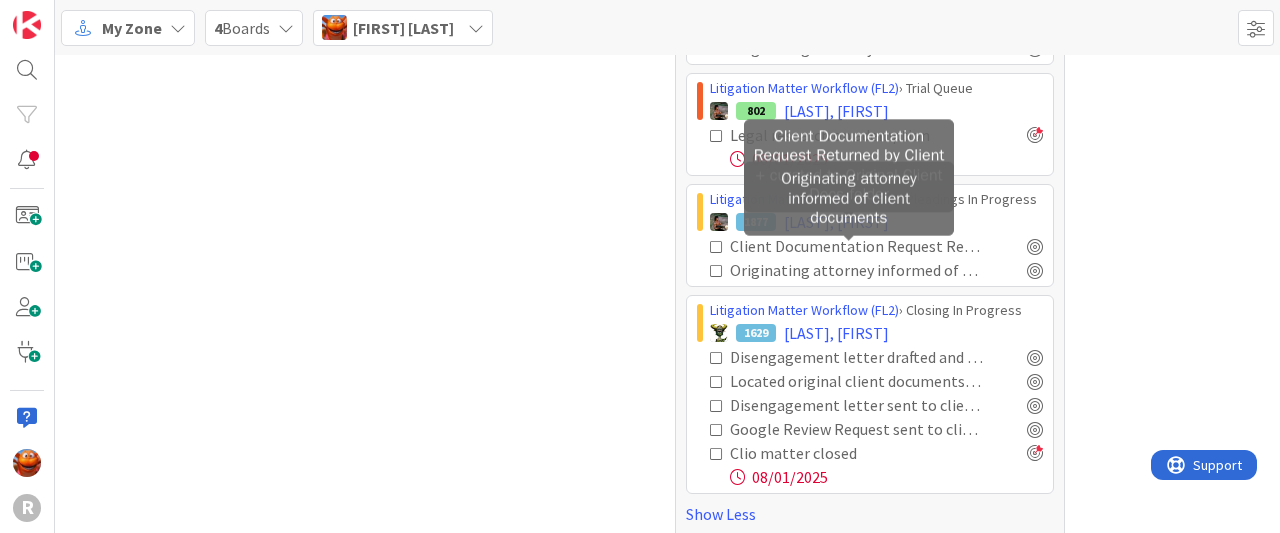 scroll, scrollTop: 2574, scrollLeft: 0, axis: vertical 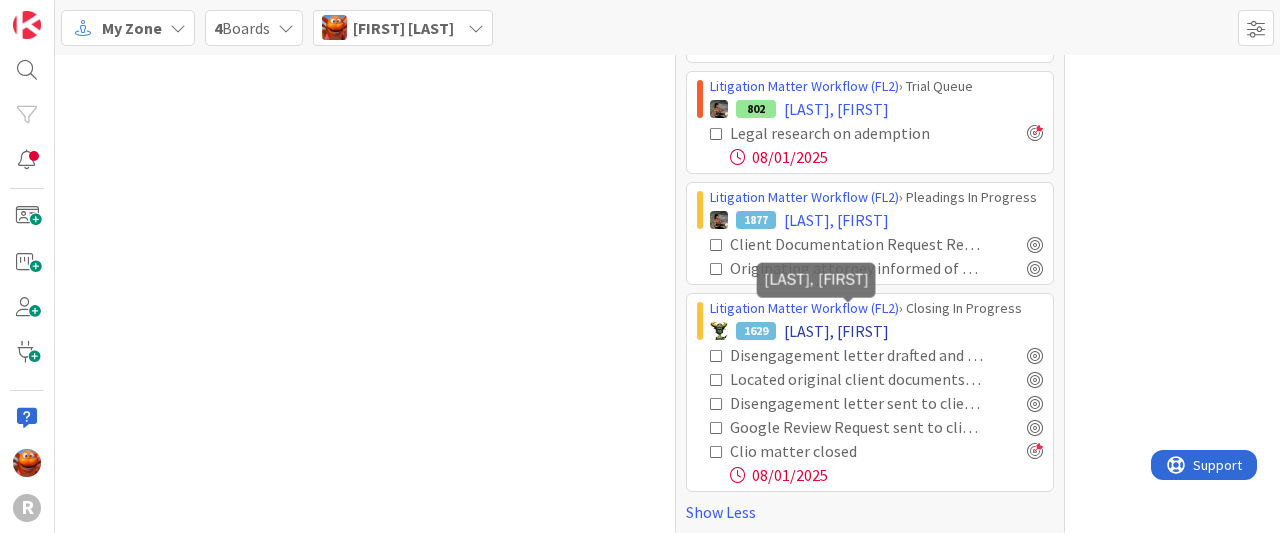 click on "[LAST], [FIRST]" at bounding box center [836, 331] 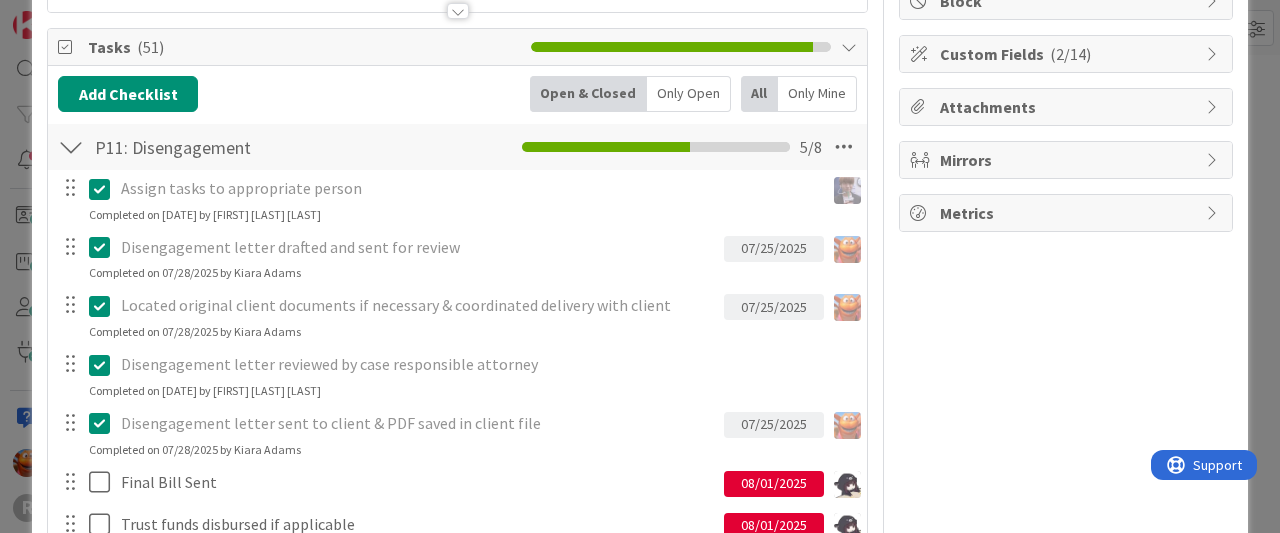 scroll, scrollTop: 0, scrollLeft: 0, axis: both 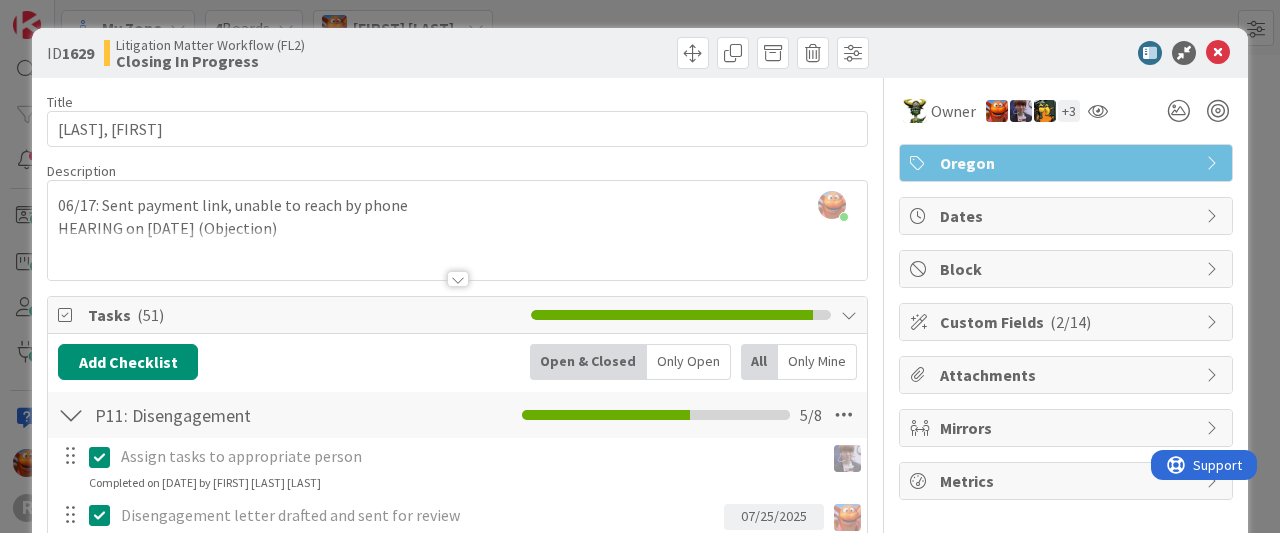 click on "ID 1629 Litigation Matter Workflow (FL2) Closing In Progress Title 19 / 128 [LAST_NAME], Micheline Description Kiara Adams just joined 06/17: Sent payment link, unable to reach by phone HEARING on July 8, 2025 (Objection) Owner + 3 Oregon Tasks ( 51 ) Add Checklist Open & Closed Only Open All Only Mine P11: Disengagement Checklist Name 18 / 64 P11: Disengagement 5 / 8 Assign tasks to appropriate person Update Cancel Completed on 07/25/2025 by Minka Laine Friesen Disengagement letter drafted and sent for review 07/25/2025 Update Cancel Completed on 07/28/2025 by Kiara Adams Located original client documents if necessary & coordinated delivery with client 07/25/2025 Update Cancel Completed on 07/28/2025 by Kiara Adams Disengagement letter reviewed by case responsible attorney Update Cancel Completed on 07/25/2025 by Minka Laine Friesen Disengagement letter sent to client & PDF saved in client file 07/25/2025 Update Cancel Completed on 07/28/2025 by Kiara Adams Final Bill Sent 08/01/2025 Update Cancel 08/01/2025 /" at bounding box center [640, 266] 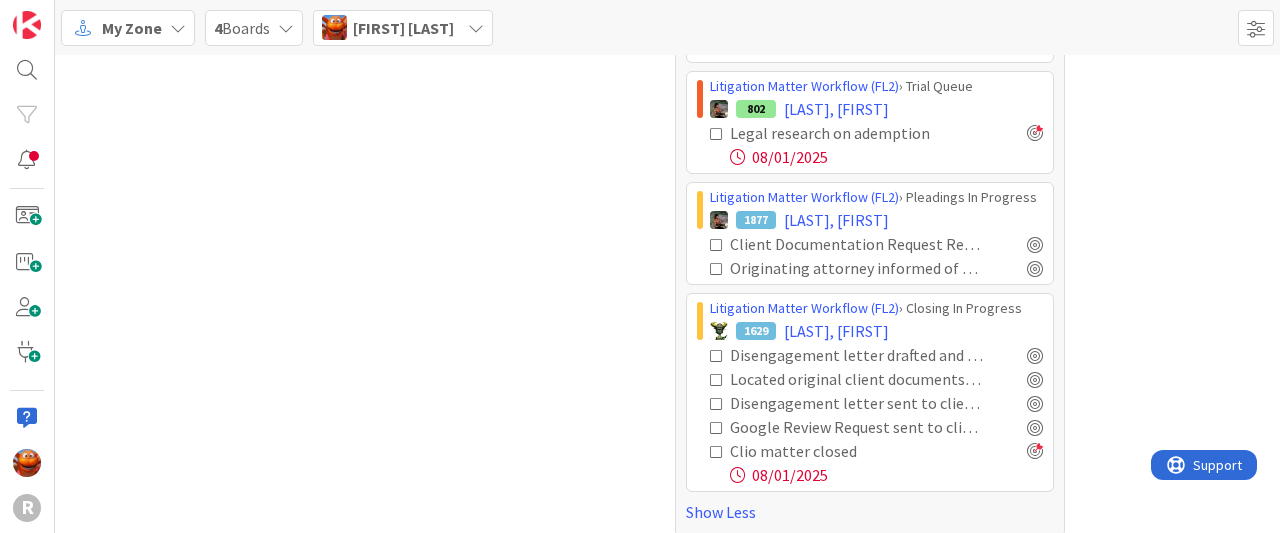 scroll, scrollTop: 0, scrollLeft: 0, axis: both 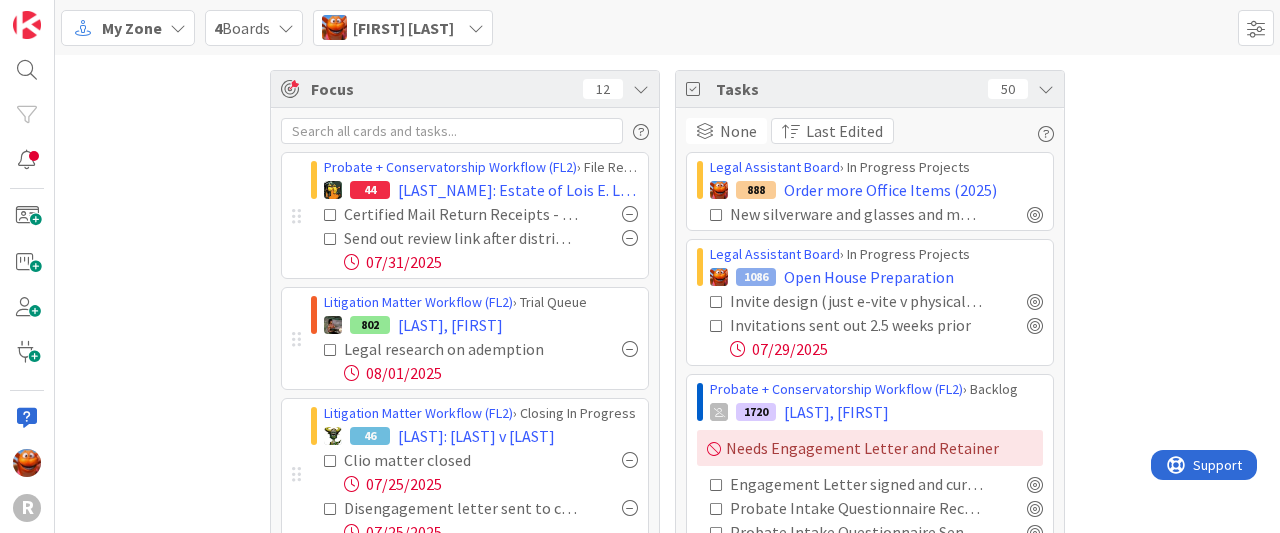 click at bounding box center [331, 350] 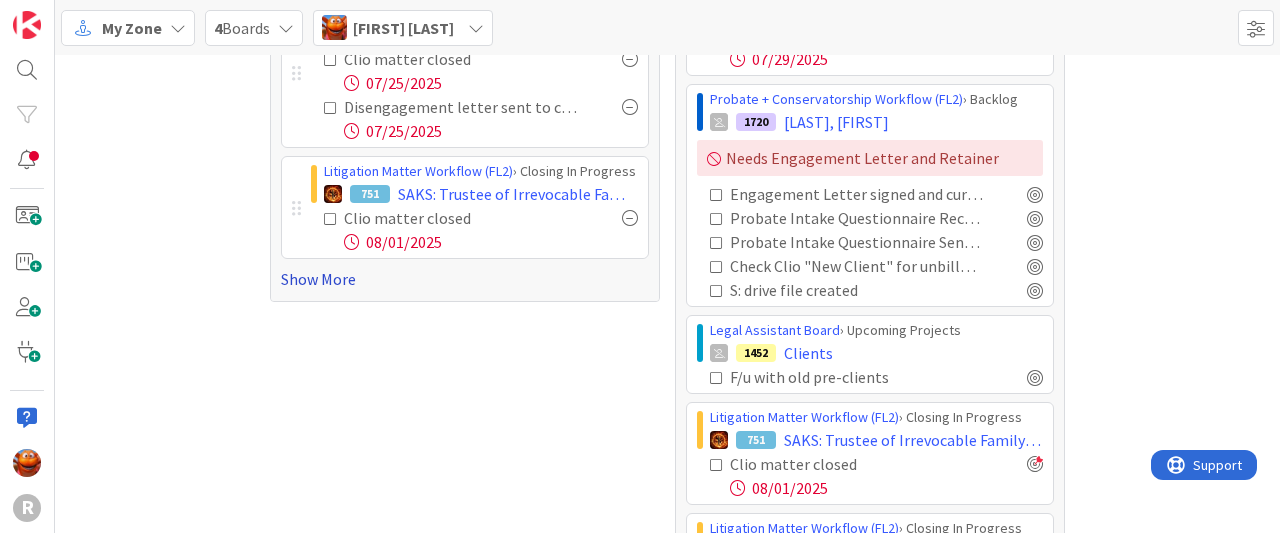 click on "Show More" at bounding box center [465, 279] 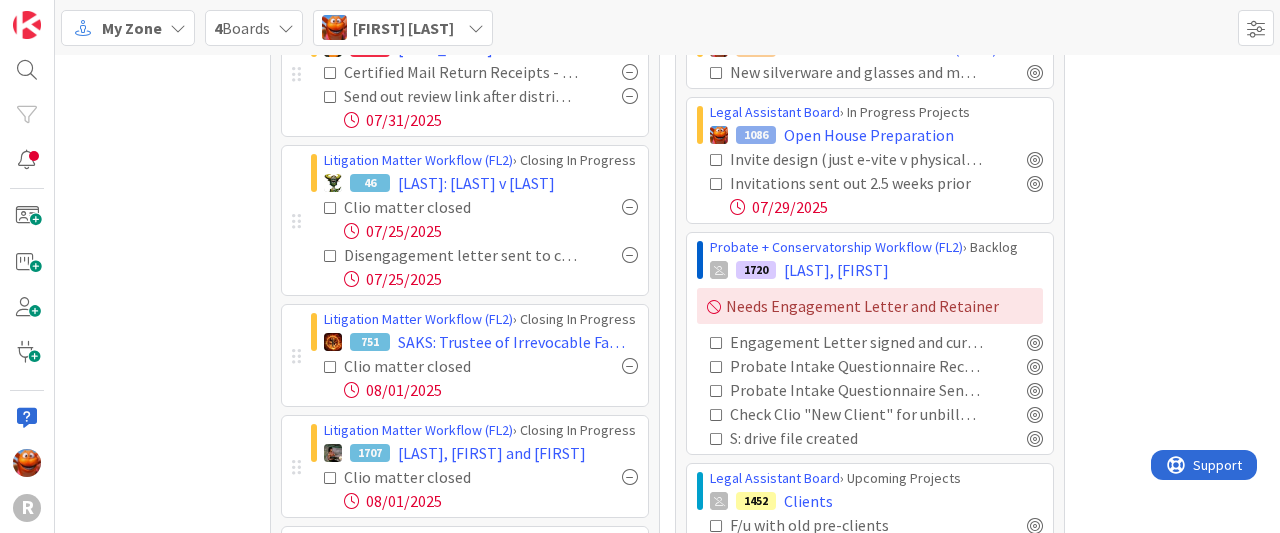 scroll, scrollTop: 0, scrollLeft: 0, axis: both 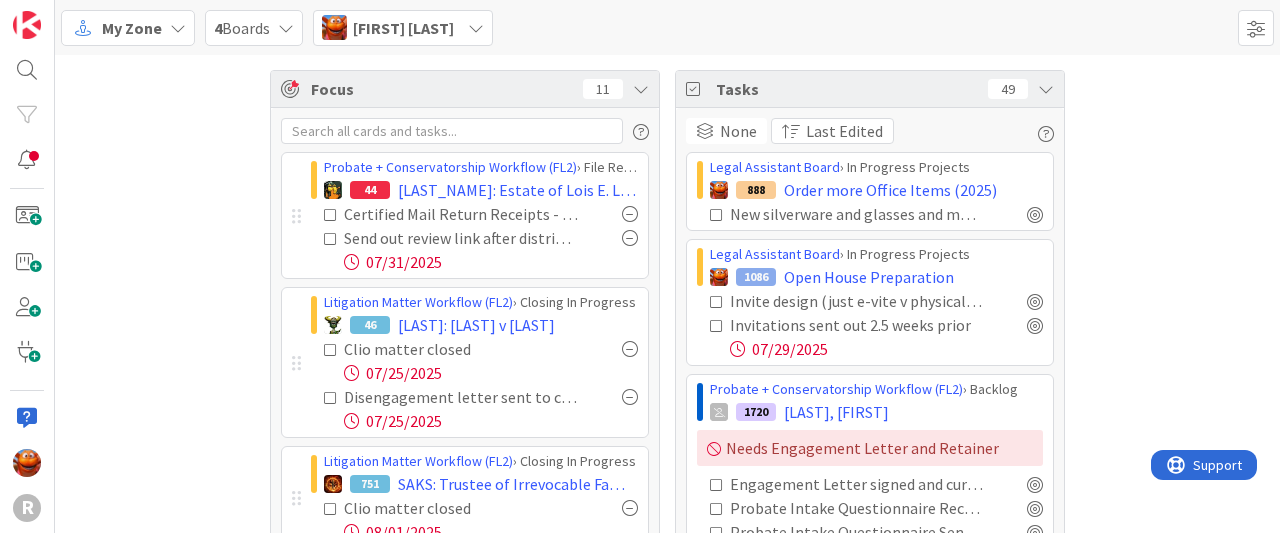 click on "[FIRST] [LAST]" at bounding box center [403, 28] 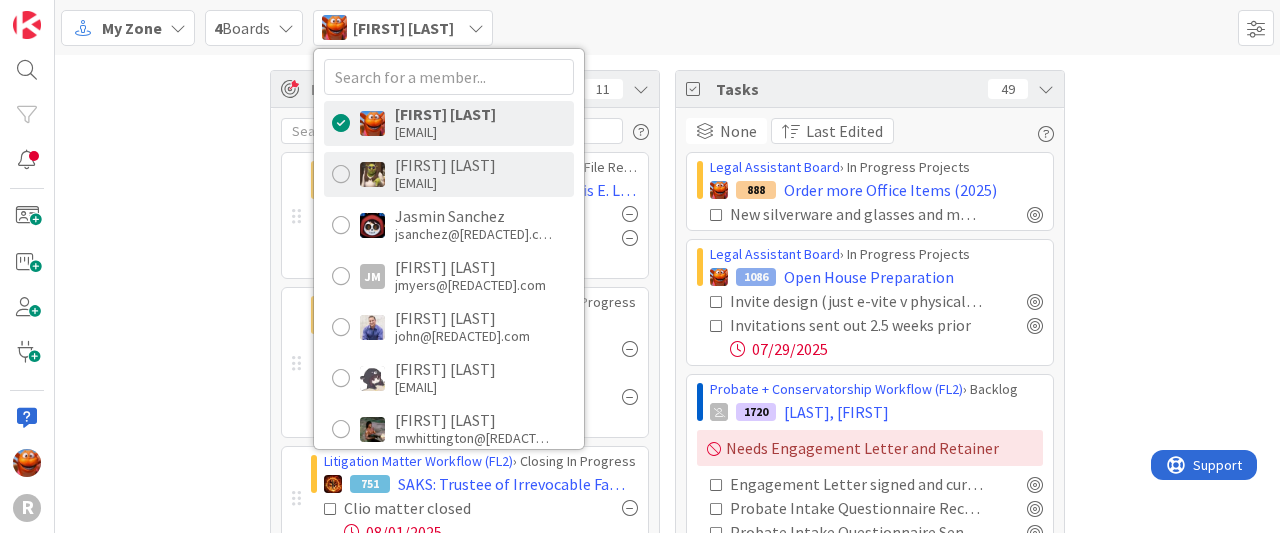 click on "[EMAIL]" at bounding box center [445, 183] 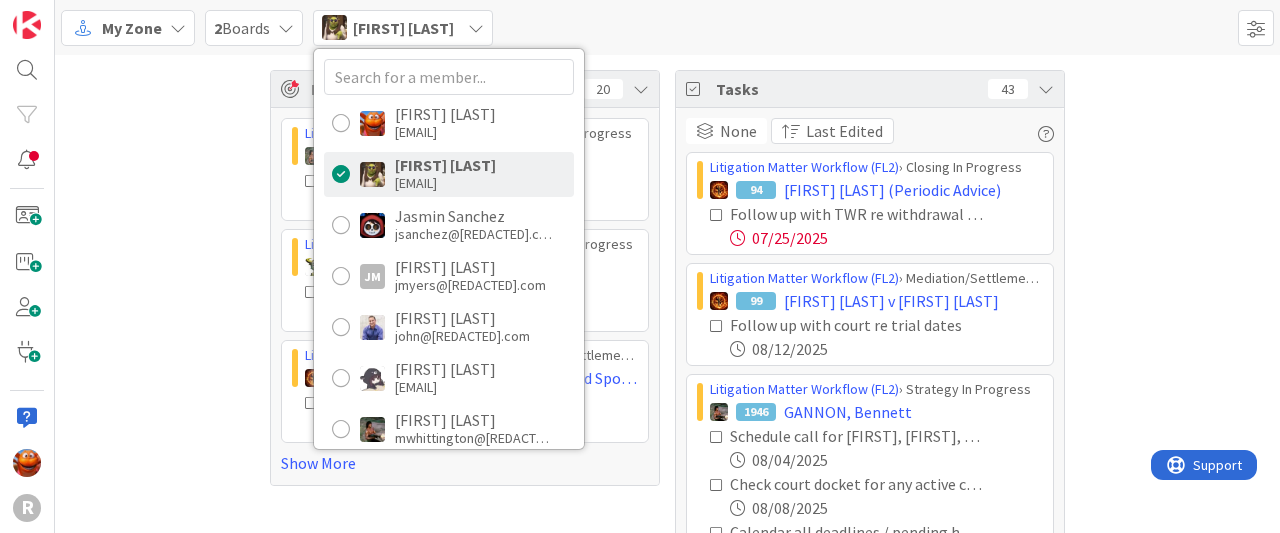 click on "Focus 20 Litigation Matter Workflow (FL2) > Pleadings In Progress 614 [LAST]: Beneficiary of Estate File Motion, Order, judgement and Dec - Default 07/30/2025 Litigation Matter Workflow (FL2) > Discovery In Progress 13 [LAST]: [LAST] v. [LAST] Received confirmation from Court Reporter 07/30/2025 Litigation Matter Workflow (FL2) > Mediation/Settlement in Progress 1150 [LAST], [FIRST]: [COMPANY] & Spine, et al. v. The [LAST] Group, et al. Call client to discuss mediation dates 08/01/2025 Show More Tasks 43 None Last Edited Litigation Matter Workflow (FL2) > Closing In Progress 94 [FIRST] [LAST] (Periodic Advice) Follow up with TWR re withdrawal letter 07/25/2025 Litigation Matter Workflow (FL2) > Mediation/Settlement in Progress 99 [FIRST] [LAST] v [FIRST] [LAST] Follow up with court re trial dates 08/12/2025 Litigation Matter Workflow (FL2) > Strategy In Progress 1946 [LAST], [FIRST] Schedule call for [FIRST], [FIRST], and [FIRST] and client after Tuesday August 5th. 08/04/2025 13" at bounding box center (667, 1885) 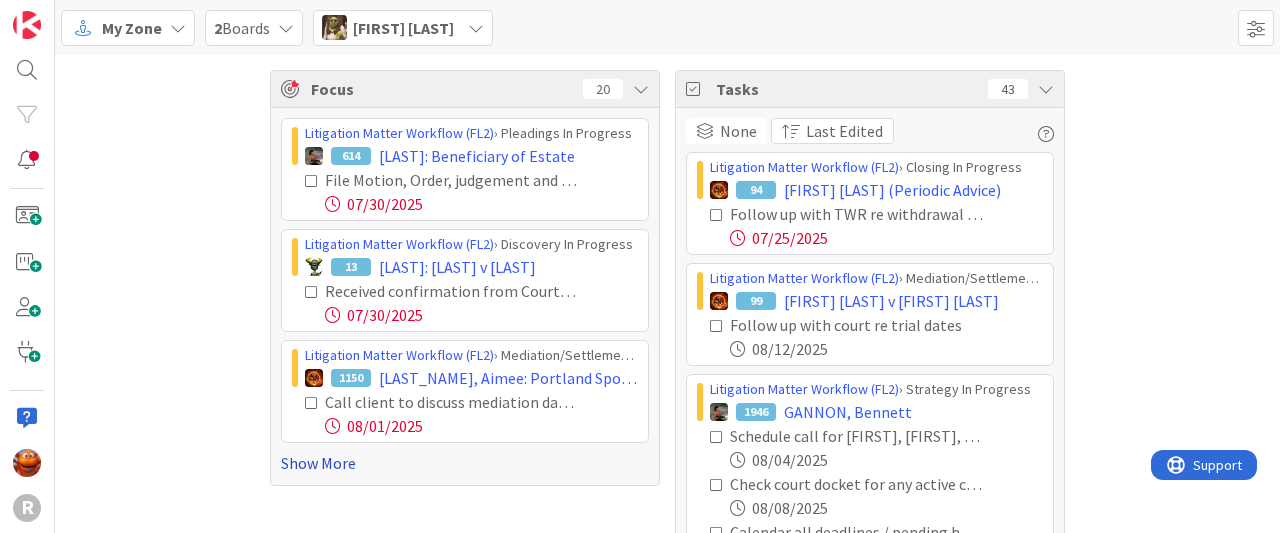 click on "Show More" at bounding box center (465, 463) 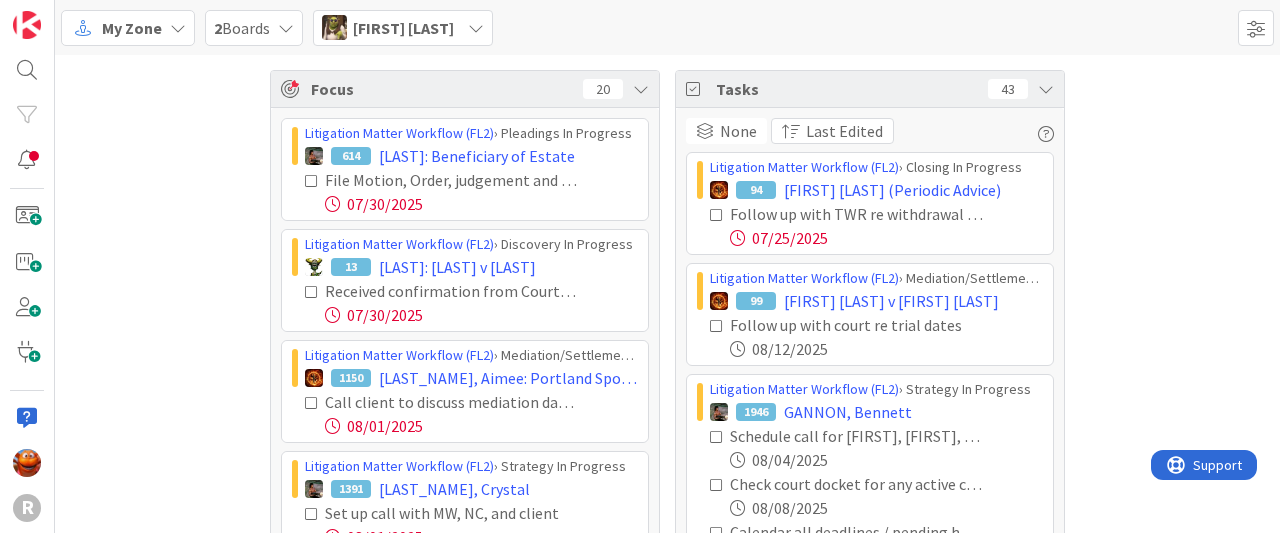 click at bounding box center (312, 181) 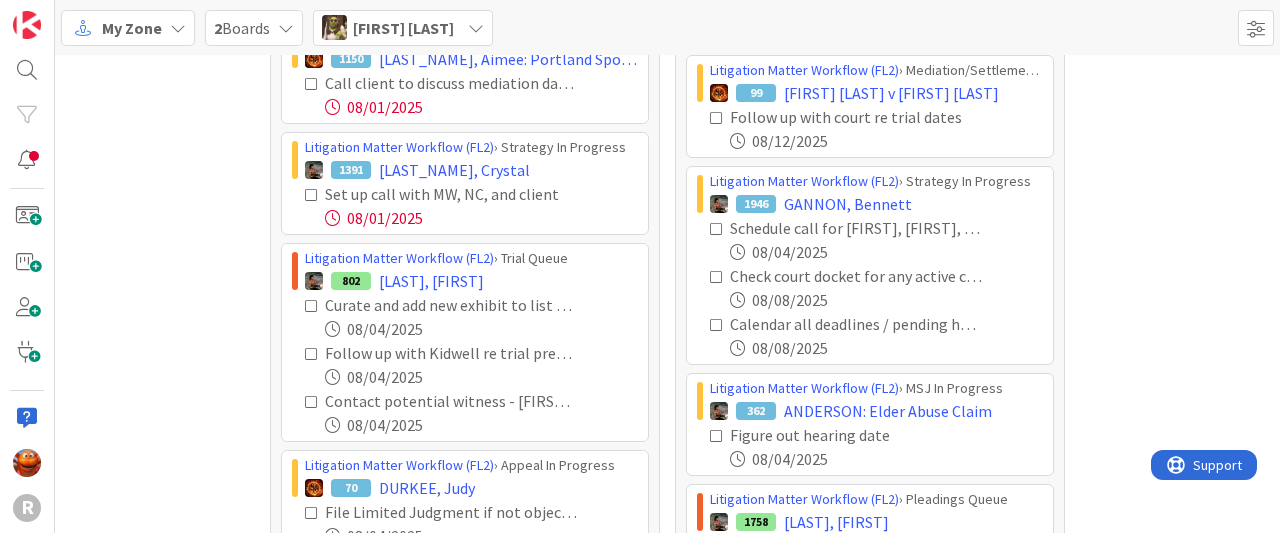 scroll, scrollTop: 111, scrollLeft: 0, axis: vertical 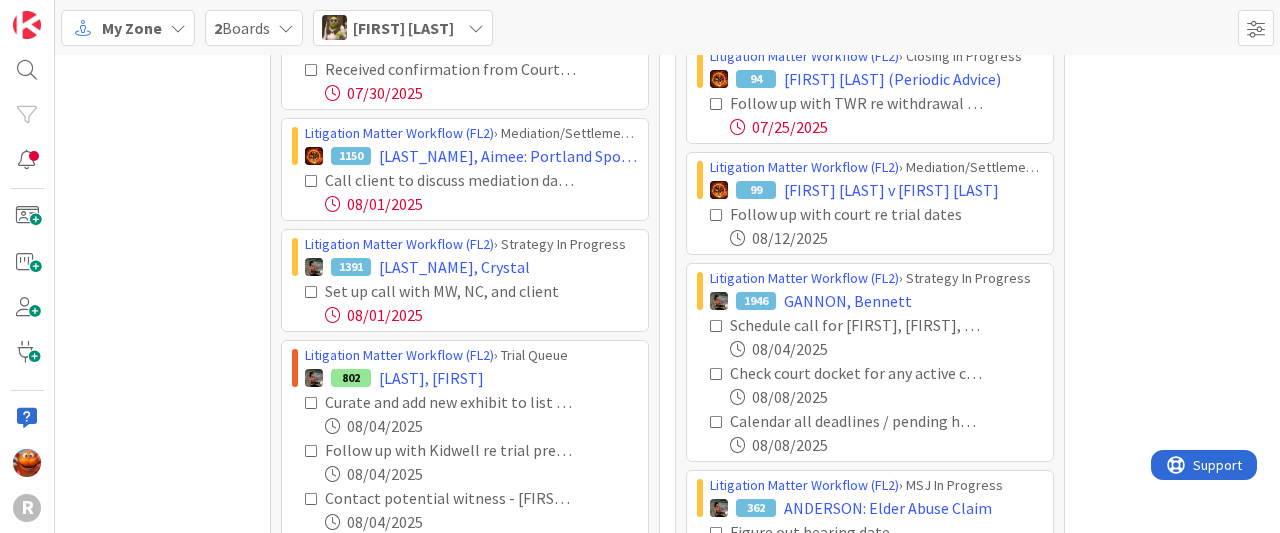 click at bounding box center [312, 181] 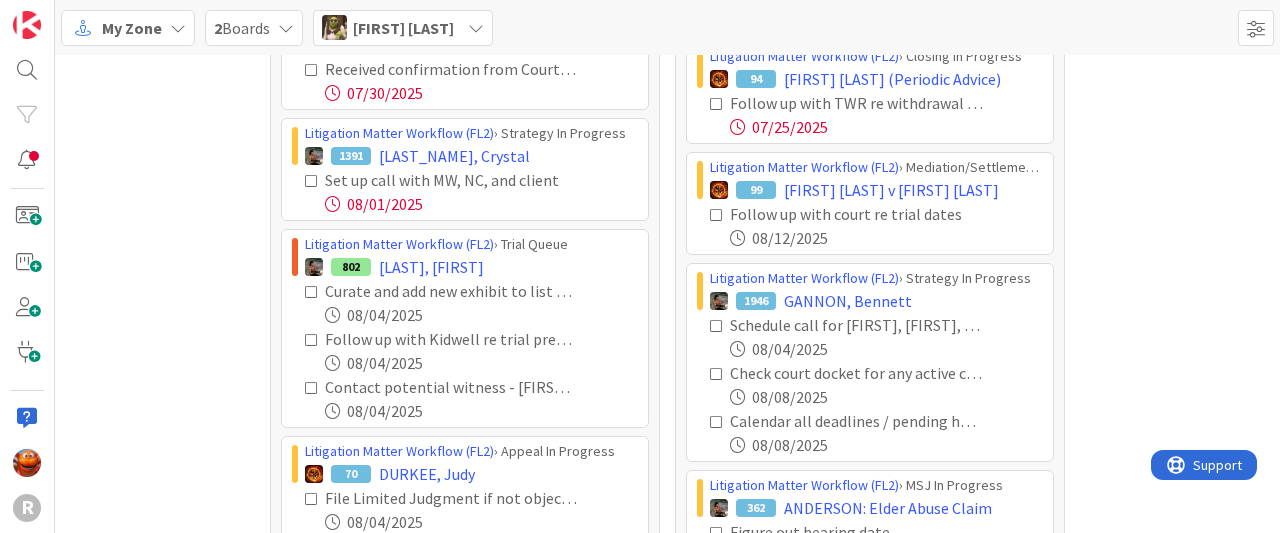 click at bounding box center [312, 181] 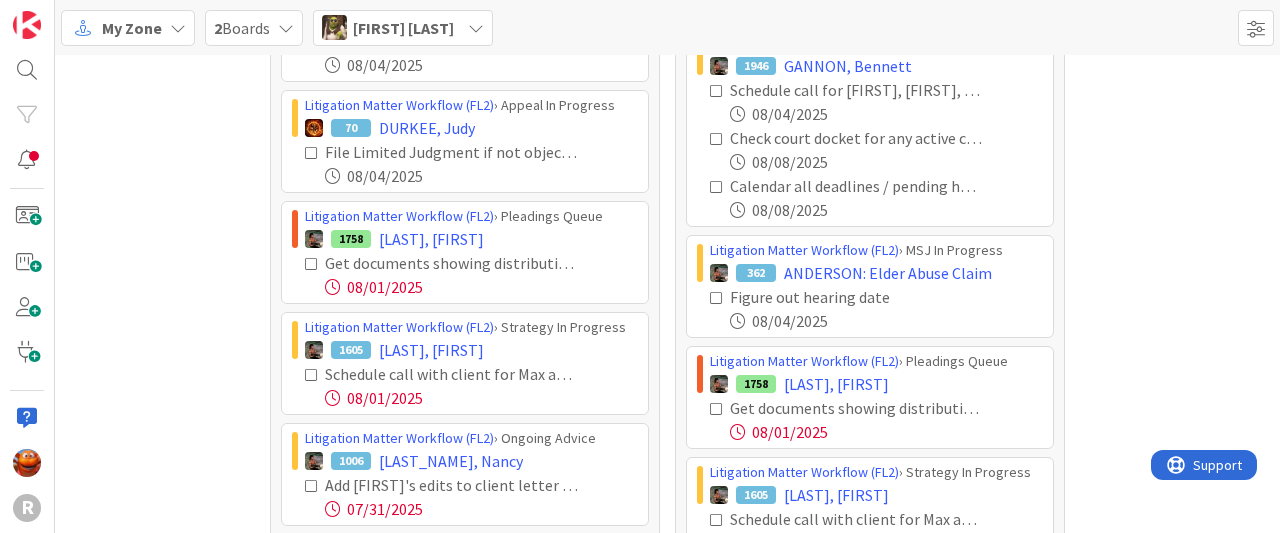 scroll, scrollTop: 340, scrollLeft: 0, axis: vertical 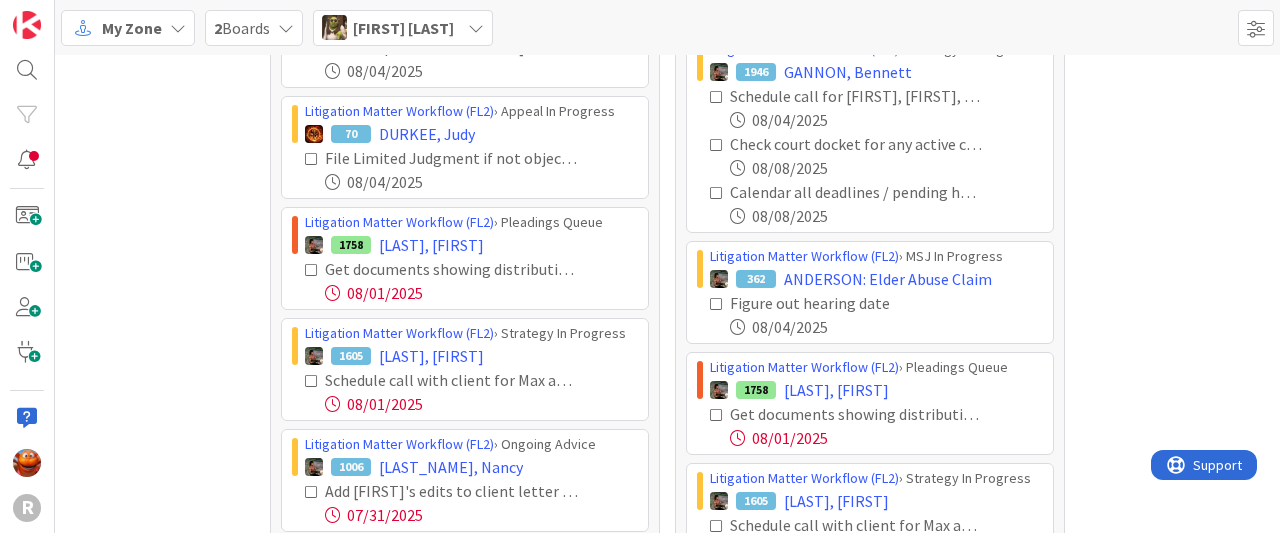 click at bounding box center [312, 270] 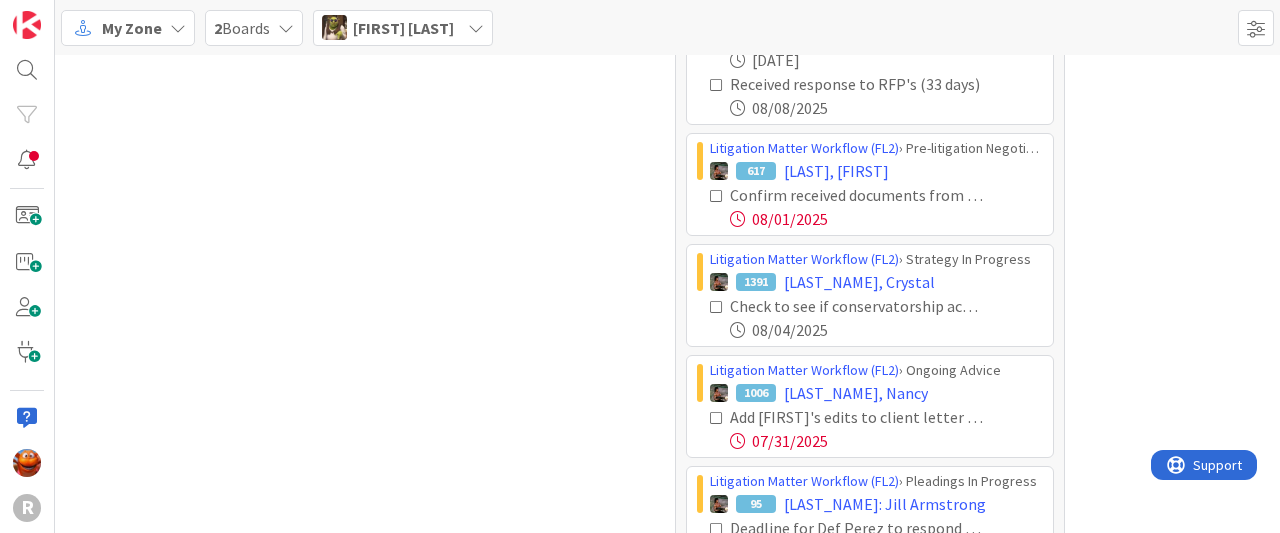 scroll, scrollTop: 1640, scrollLeft: 0, axis: vertical 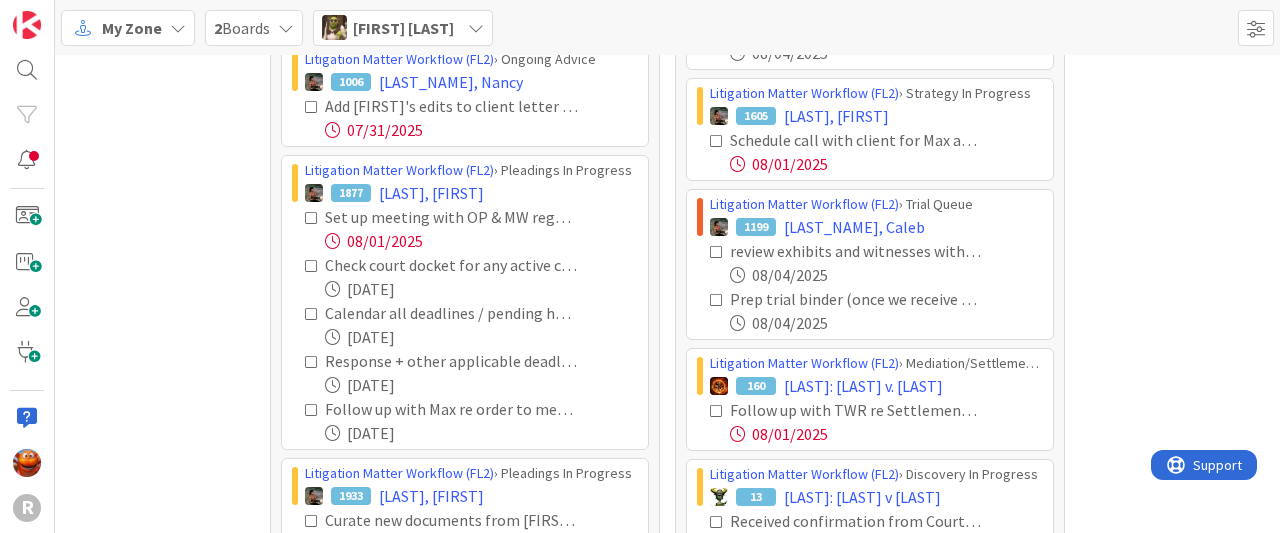 click at bounding box center (312, 107) 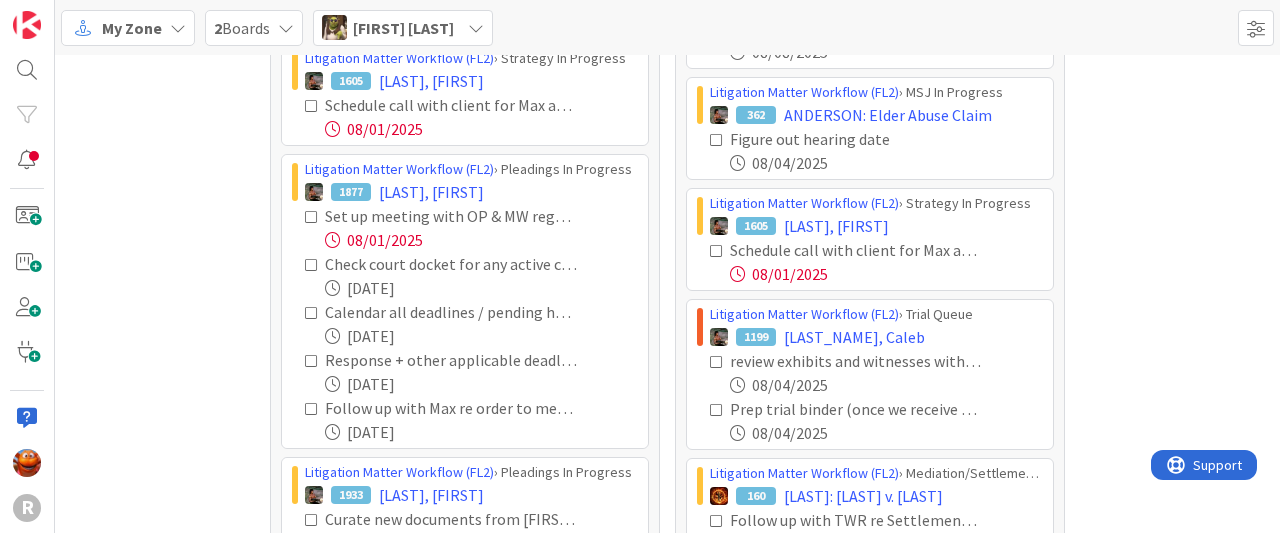 click at bounding box center [312, 217] 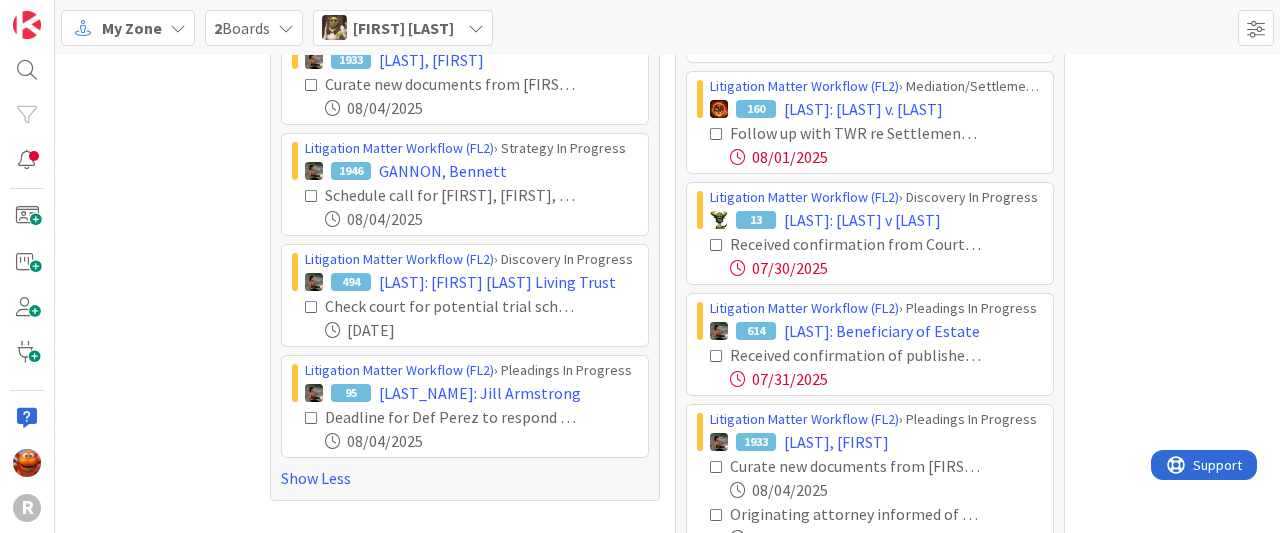 scroll, scrollTop: 940, scrollLeft: 0, axis: vertical 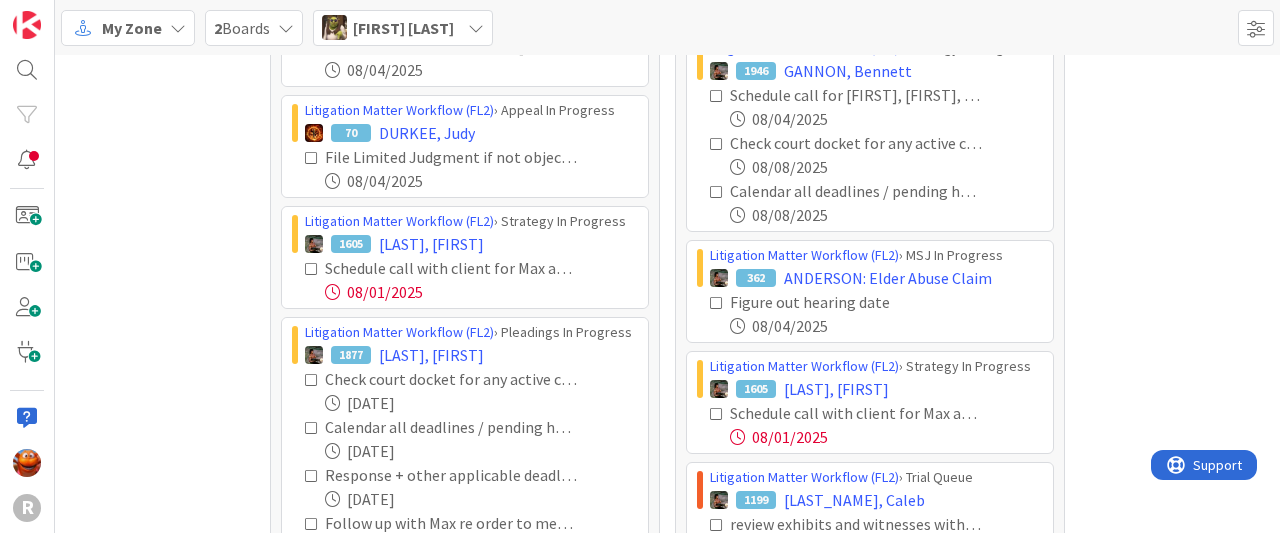 click on "[FIRST] [LAST]" at bounding box center (403, 28) 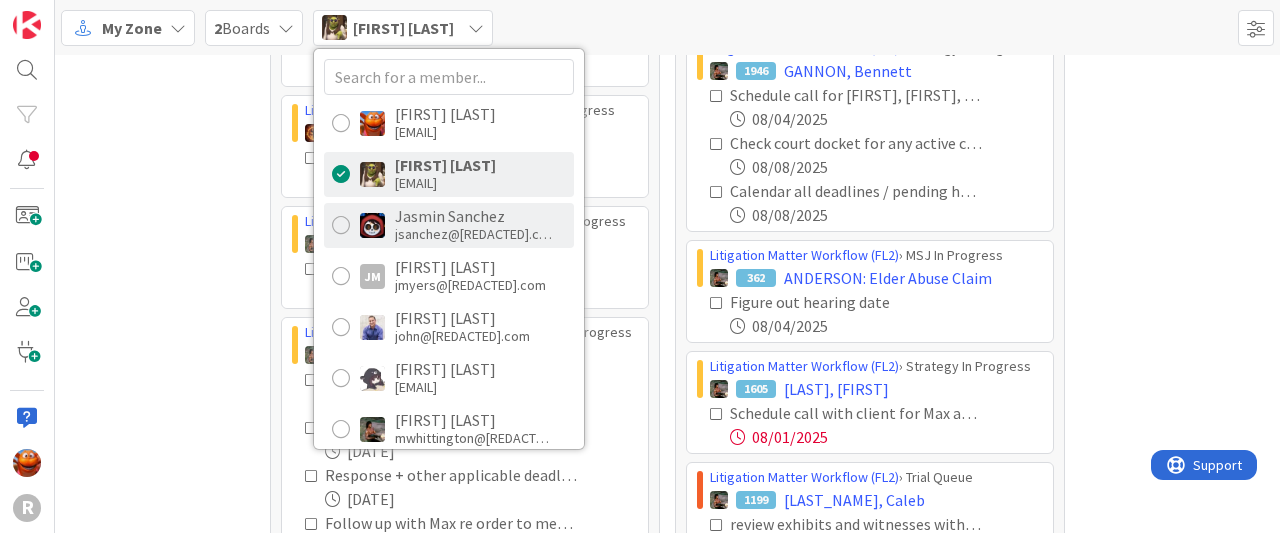 click on "jsanchez@[REDACTED].com" at bounding box center (475, 234) 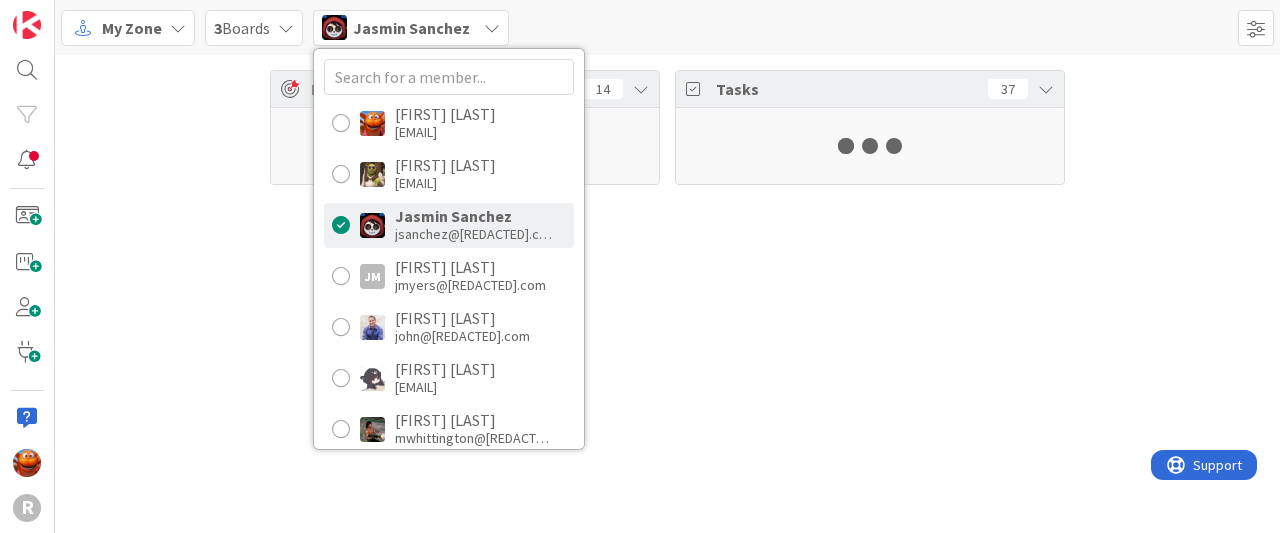 scroll, scrollTop: 0, scrollLeft: 0, axis: both 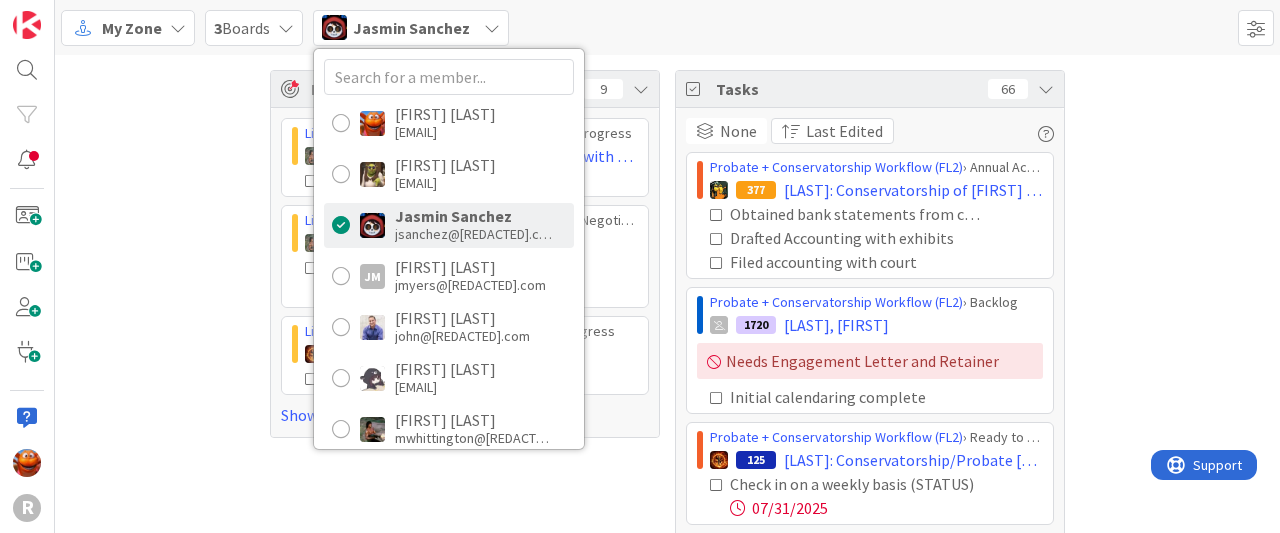 click on "Focus 9 Litigation Matter Workflow (FL2)  › Pleadings In Progress 653 SMITH: Tortious Interference with Economic Relations Plug in Client Answers for Interrogatory responses Litigation Matter Workflow (FL2)  › Pre-litigation Negotiation 1191 [LAST_NAME], Amy Calendar phone call with Max and client for this week 07/29/2025 Litigation Matter Workflow (FL2)  › Appeal In Progress 67 ASBRIDGE, Chris File Appellants Objection to Respondents Cost Bill Show More Tasks 66 None Last Edited Probate + Conservatorship Workflow (FL2)  › Annual  Accounting Queue 377 BAILEY: Conservatorship of Jennifer Bailey Obtained bank statements from client Drafted Accounting with exhibits Filed accounting with court Probate + Conservatorship Workflow (FL2)  › Backlog 1720 TAYLOR, Andrew Needs Engagement Letter  and Retainer Initial calendaring complete Probate + Conservatorship Workflow (FL2)  › Ready to Close Matter 125 KILLEN: Conservatorship/Probate [keep eye on] Check in on a weekly basis (STATUS) 07/31/2025 425 07/25/2025" at bounding box center [667, 2369] 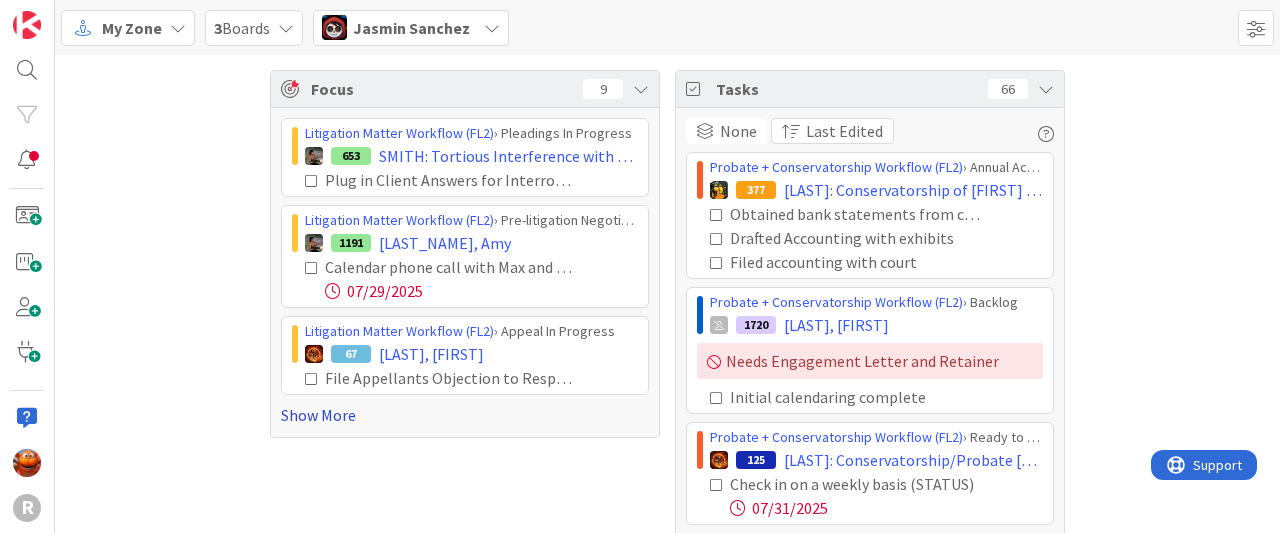 click on "Show More" at bounding box center (465, 415) 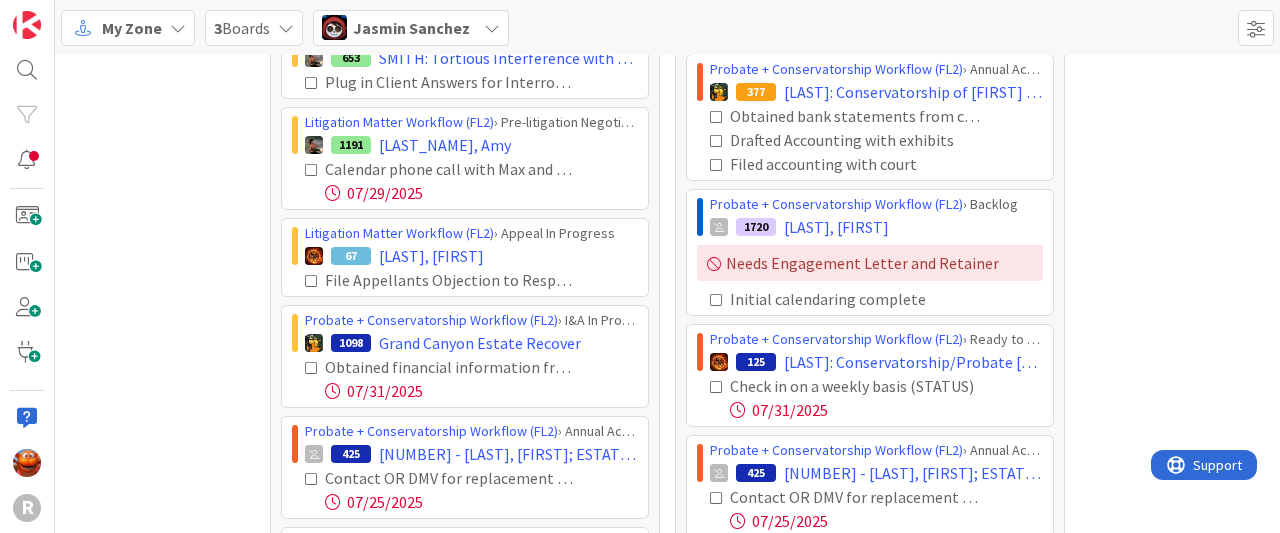 scroll, scrollTop: 98, scrollLeft: 0, axis: vertical 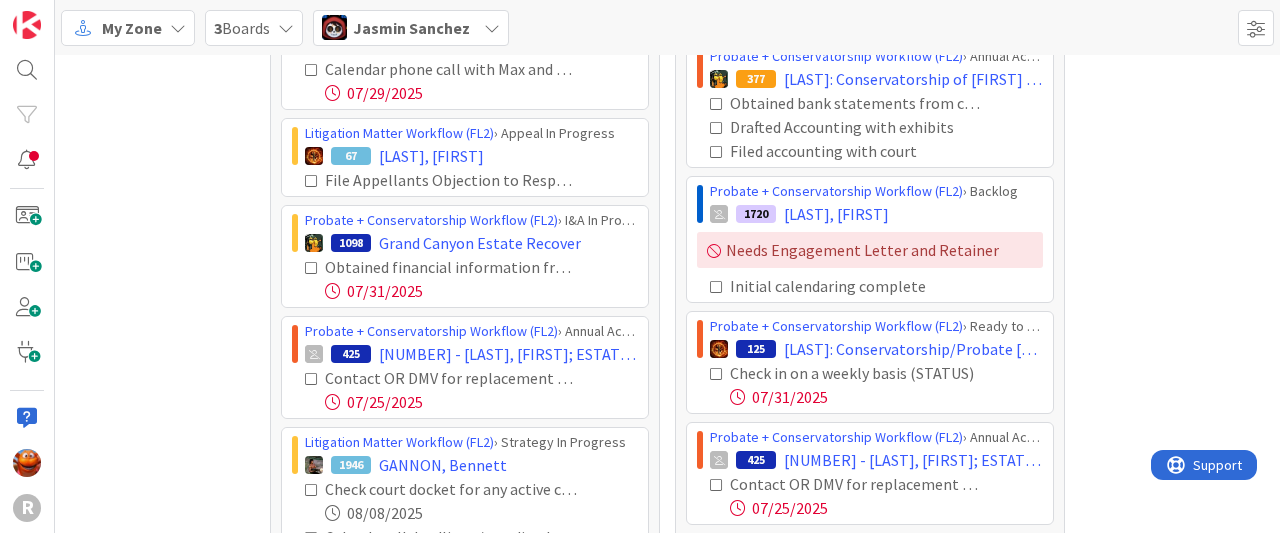 click at bounding box center [312, 181] 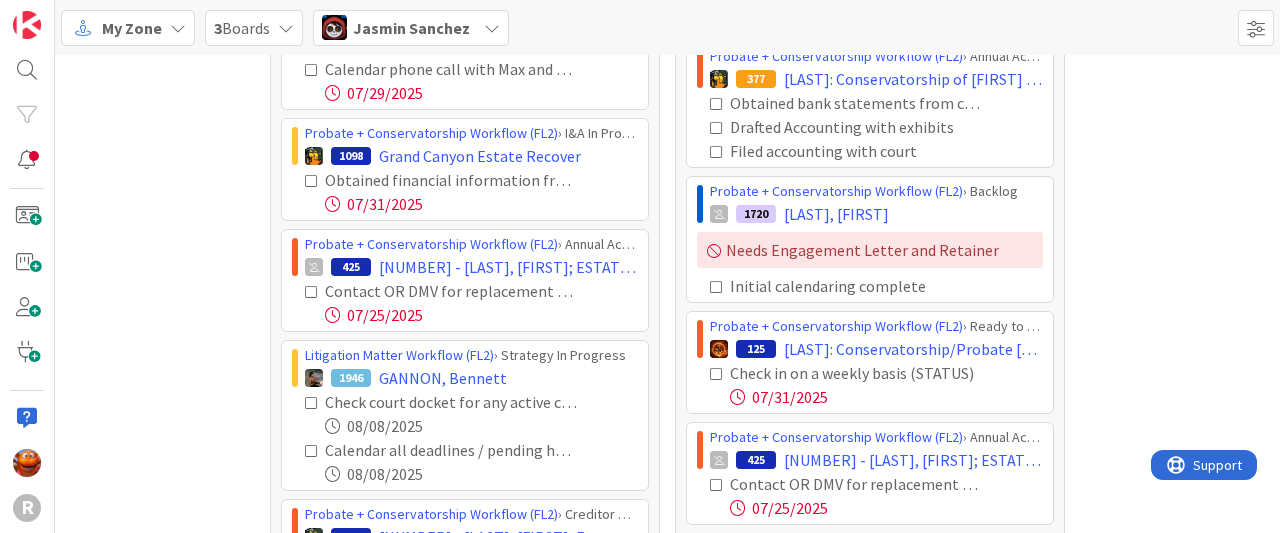 click at bounding box center (312, 403) 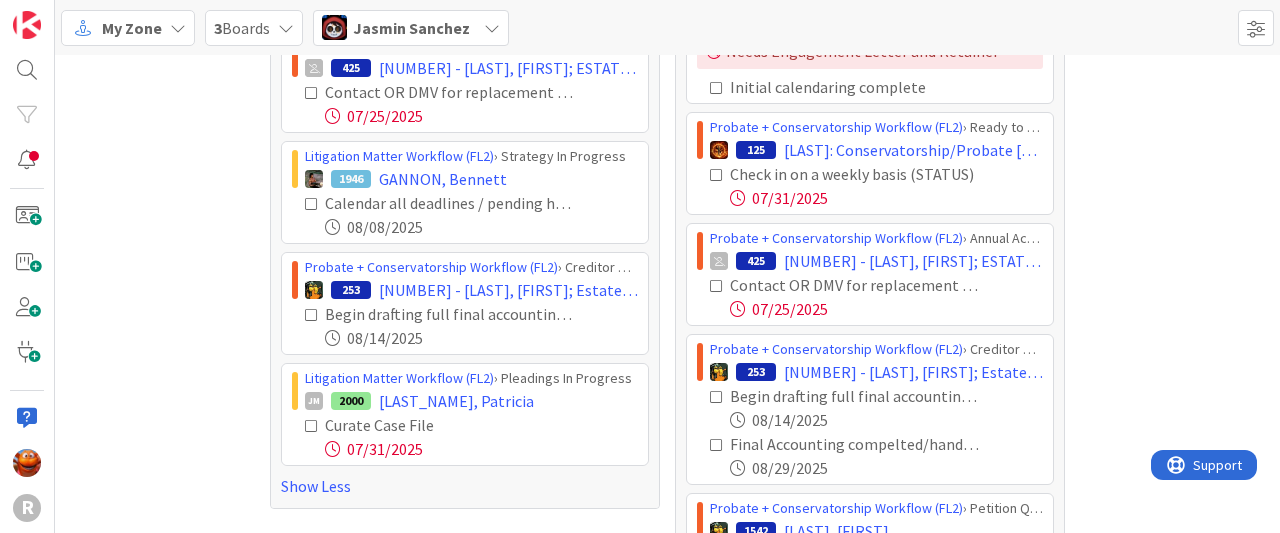 scroll, scrollTop: 311, scrollLeft: 0, axis: vertical 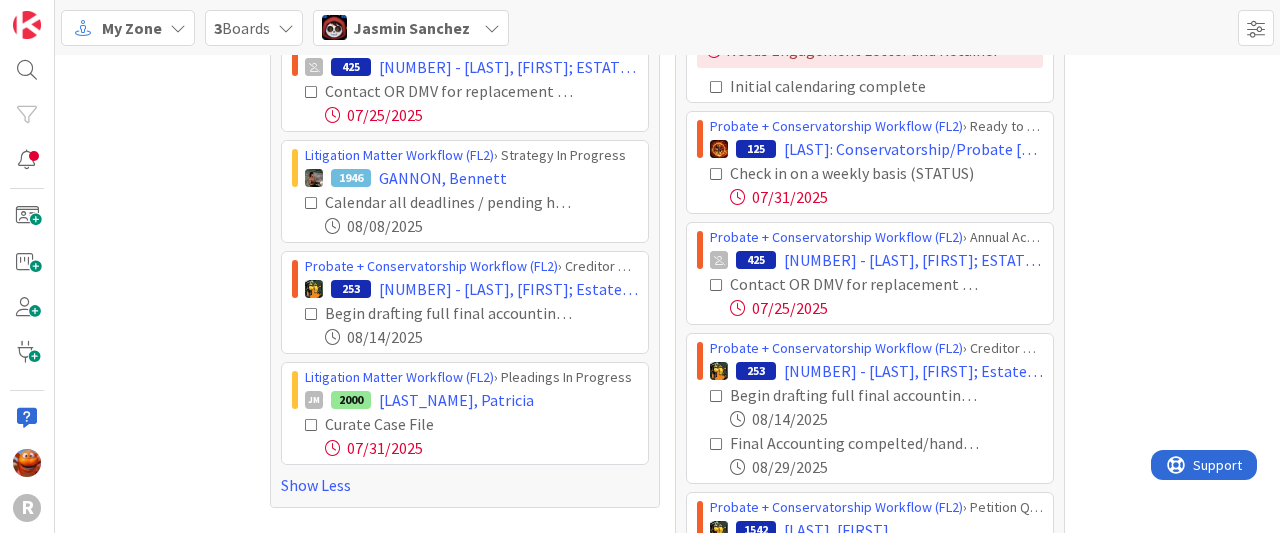 click on "Jasmin Sanchez" at bounding box center (411, 28) 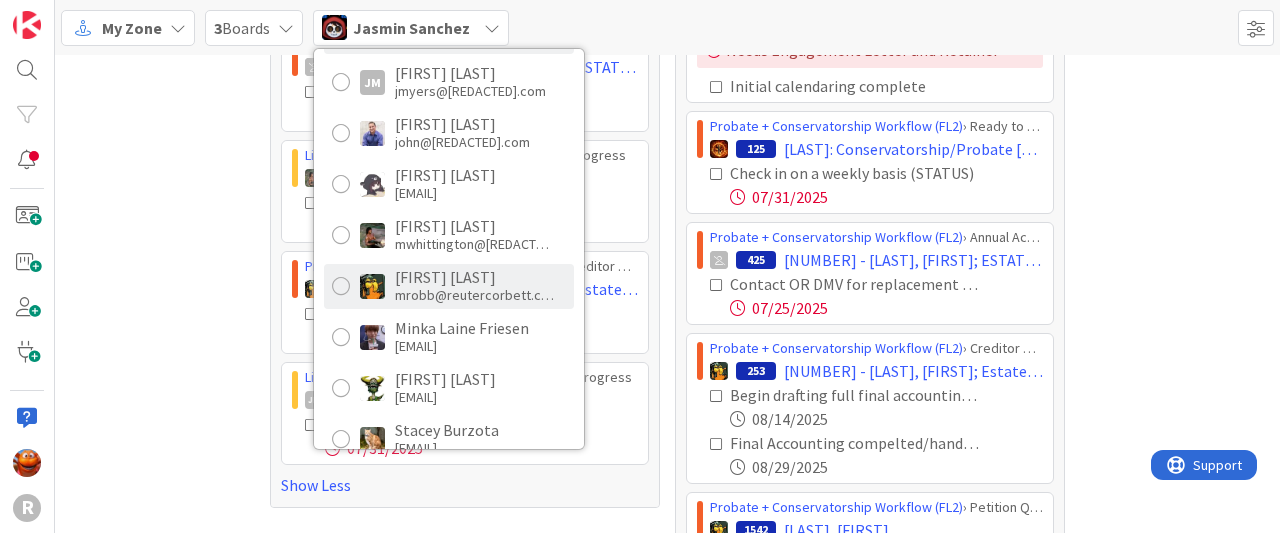 click at bounding box center [341, 286] 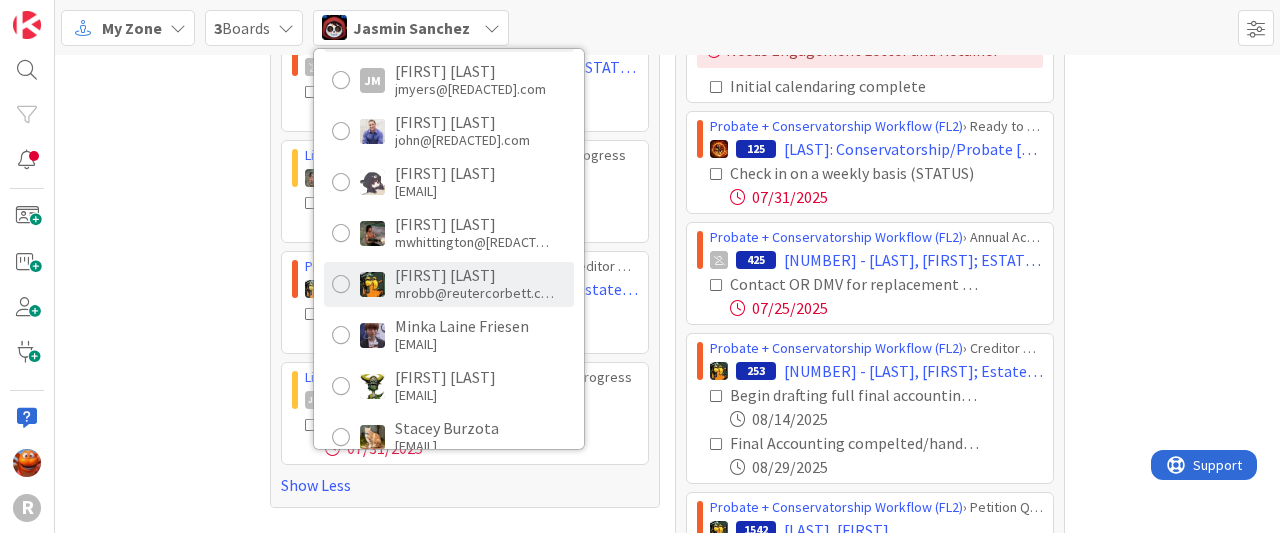 scroll, scrollTop: 0, scrollLeft: 0, axis: both 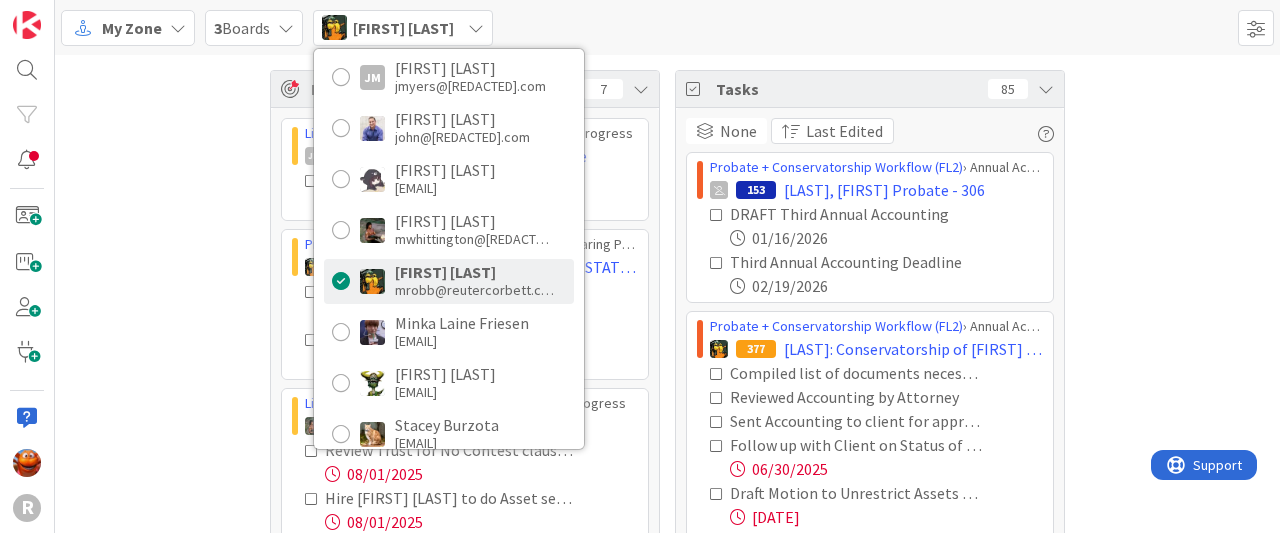 click on "Focus 7 Litigation Matter Workflow (FL2)  › Discovery In Progress JM 104 [LAST] [LAST] v [LAST] [LAST] Research and draft memo for new trial [DATE] Probate + Conservatorship Workflow (FL2)  › Hearing Prep and Wrap Up 149 393 - [LAST], [FIRST]; ESTATE of [FIRST] [LAST] [DATE] - HEARING (Petition for Nonintervention Powers) [DATE] Prep for hearing, order for signature. [DATE] Litigation Matter Workflow (FL2)  › Strategy In Progress 1605 [LAST], [FIRST] Review Trust for No Contest clause and outline terms. Add to client memo. [DATE] Hire Deri Battles to do Asset search. [DATE] Show More Tasks 85 None Last Edited Probate + Conservatorship Workflow (FL2)  › Annual  Accounting Queue 153 [LAST], [FIRST] Probate - 306 DRAFT Third Annual Accounting [DATE] Third Annual Accounting Deadline [DATE] Probate + Conservatorship Workflow (FL2)  › Annual  Accounting Queue 377 [LAST]: Conservatorship of [FIRST] [LAST] Compiled list of documents necessary from client and send to PL 2100 68" at bounding box center [667, 2870] 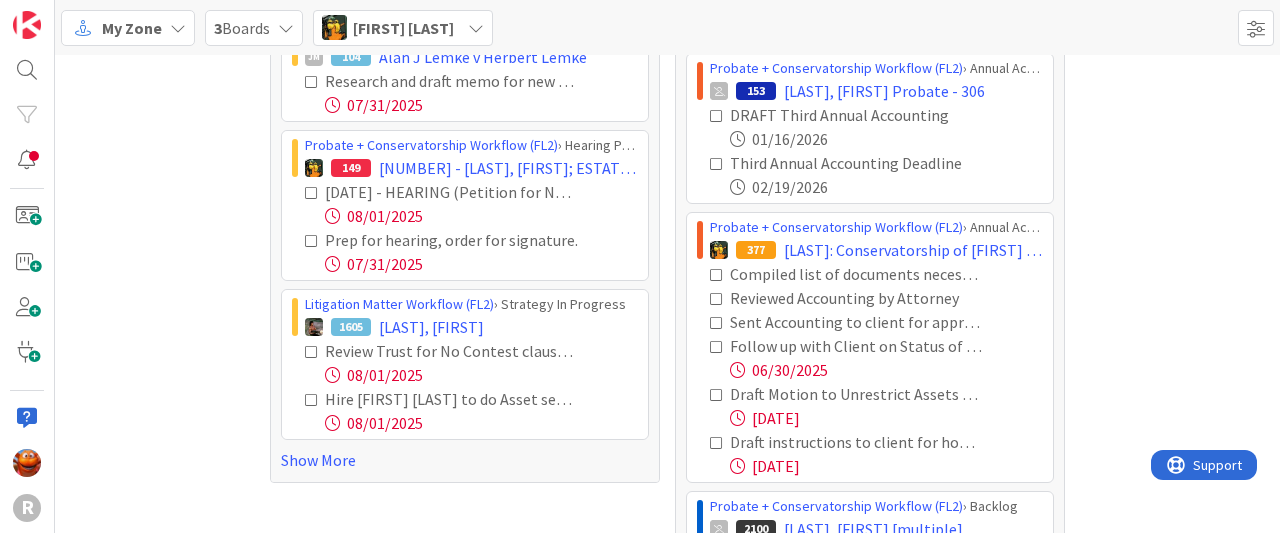 scroll, scrollTop: 100, scrollLeft: 0, axis: vertical 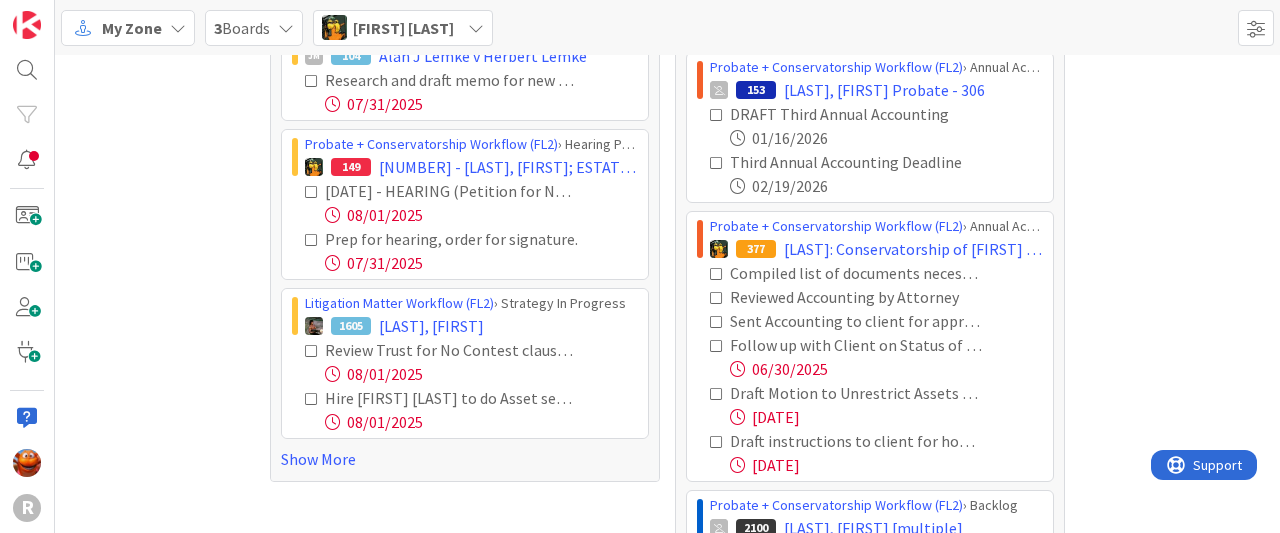click at bounding box center (312, 192) 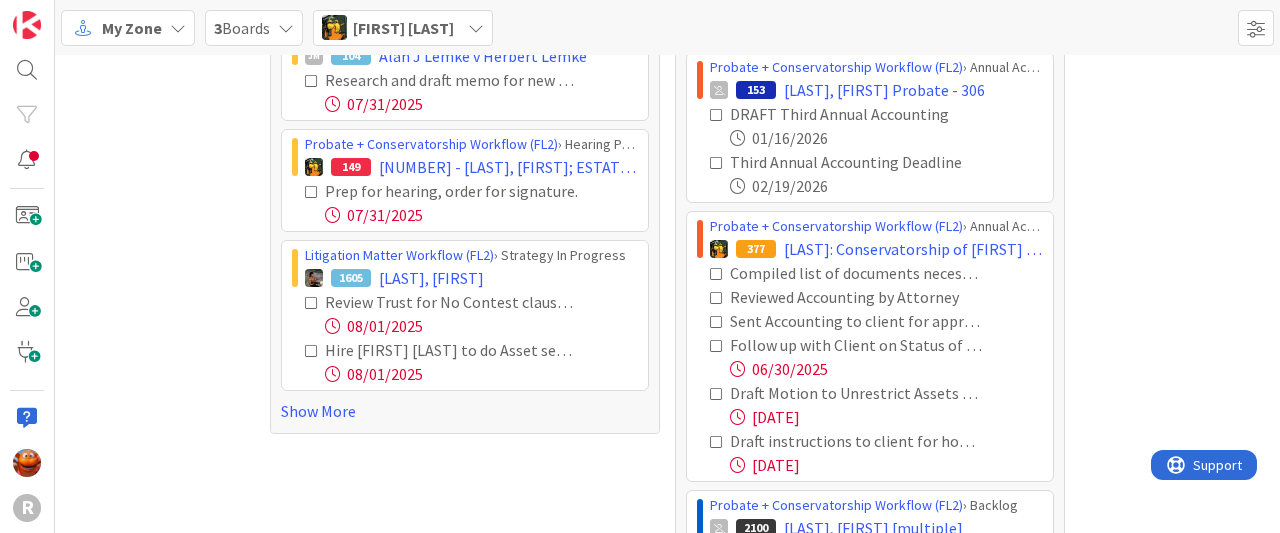 click at bounding box center (312, 192) 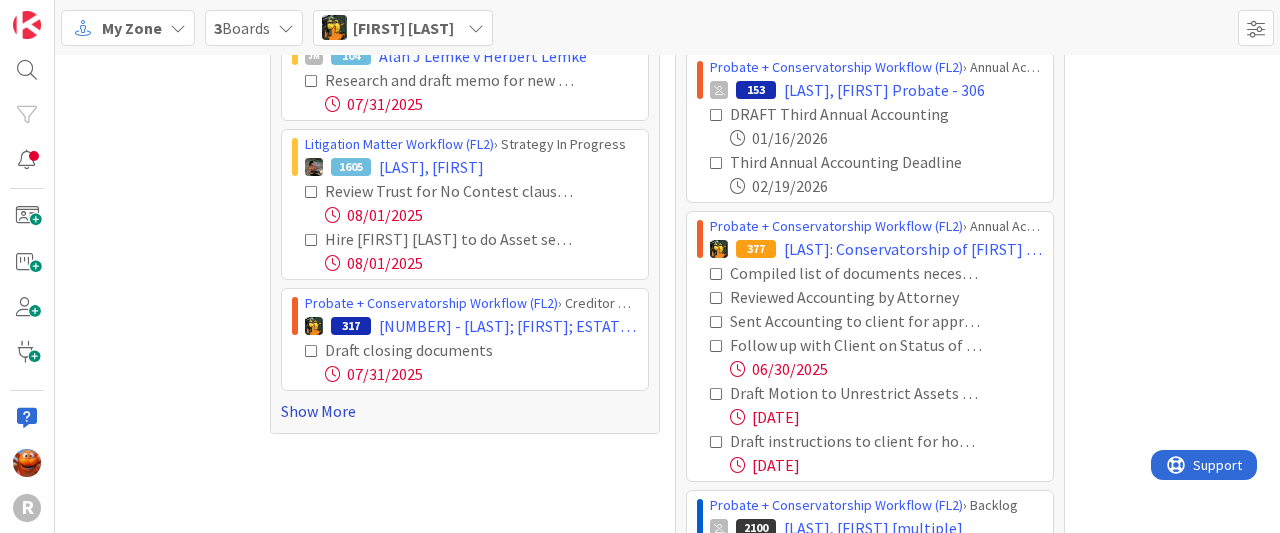 click on "Show More" at bounding box center [465, 411] 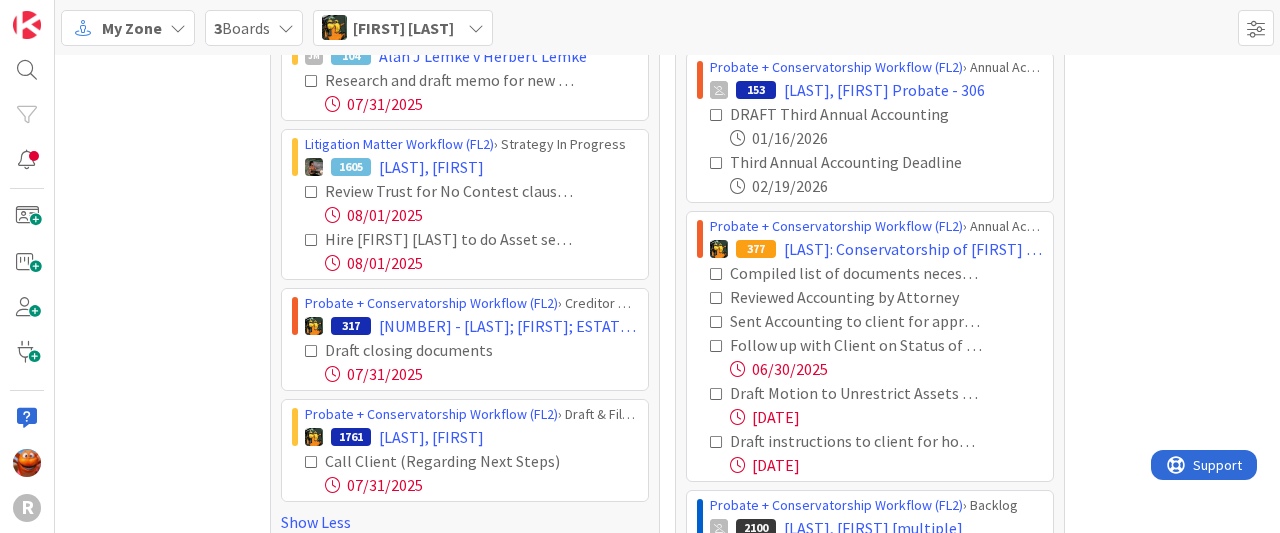 click at bounding box center (312, 192) 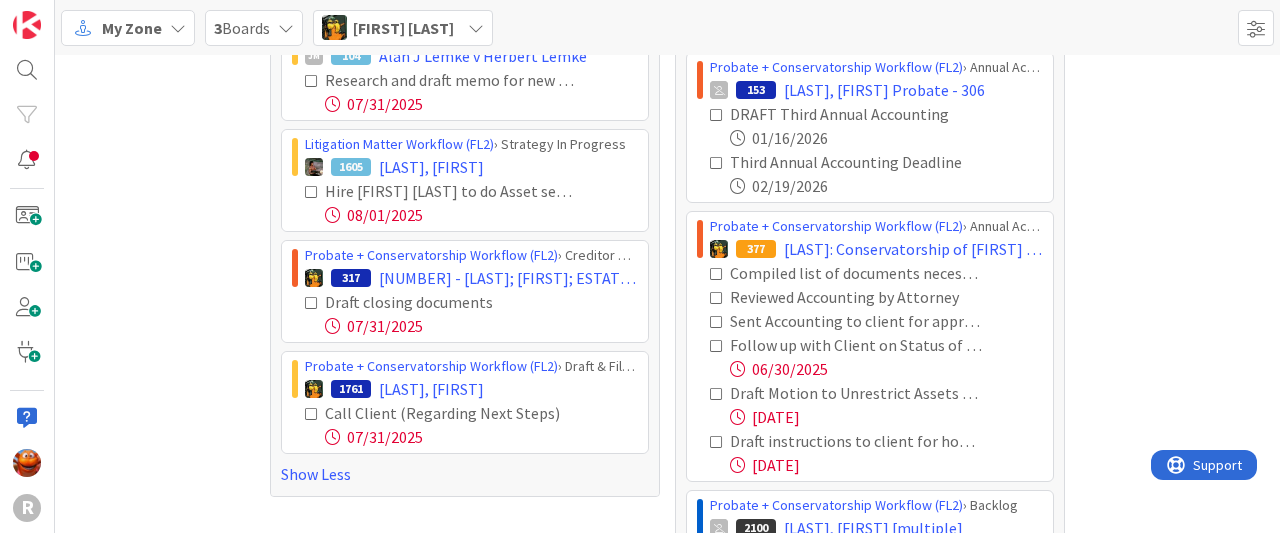 click at bounding box center [312, 192] 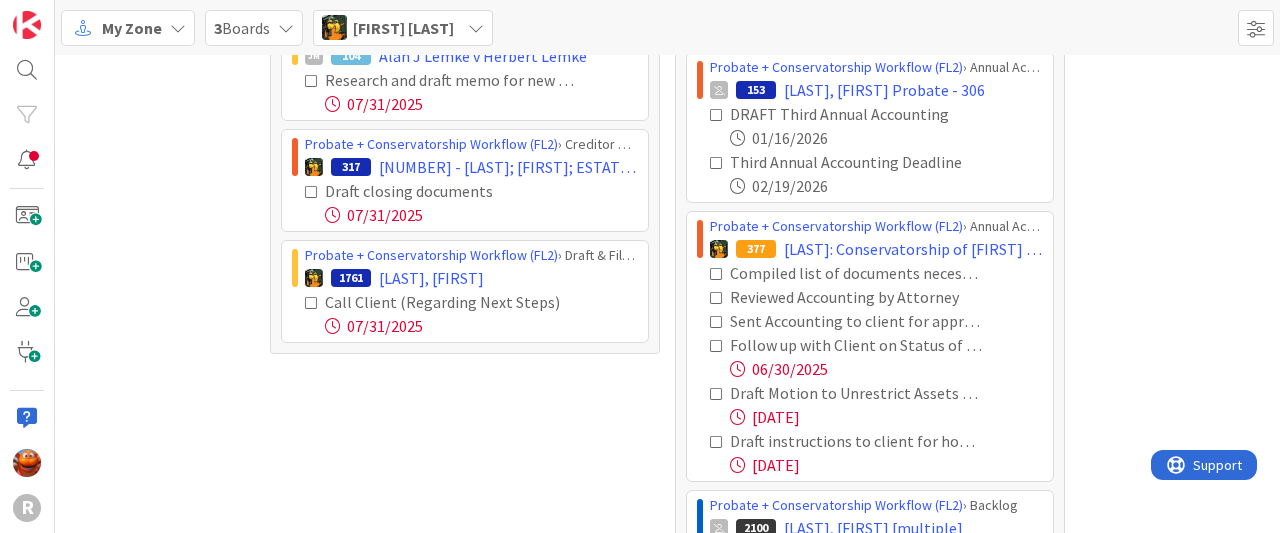 scroll, scrollTop: 0, scrollLeft: 0, axis: both 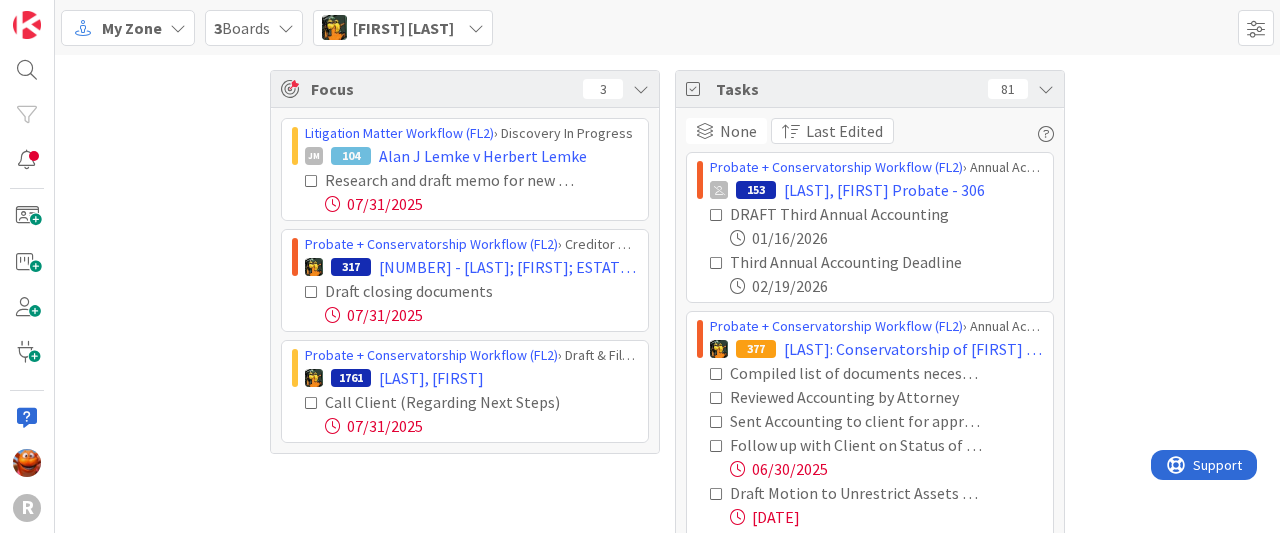 click on "[FIRST] [LAST]" at bounding box center [403, 28] 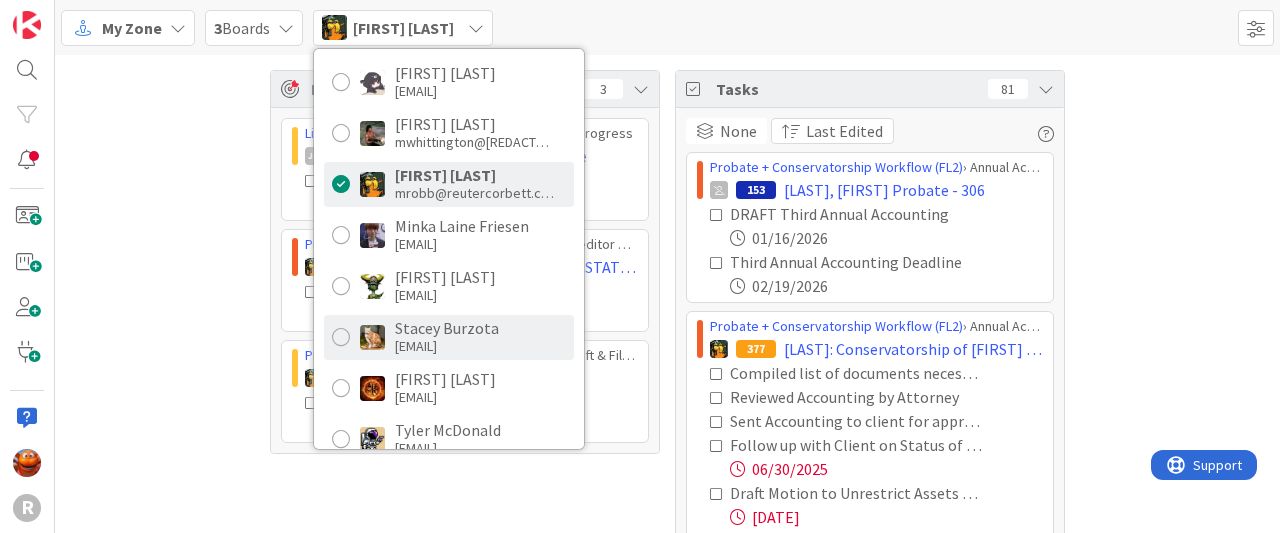 click on "[LAST] [LAST] [EMAIL]" at bounding box center [449, 337] 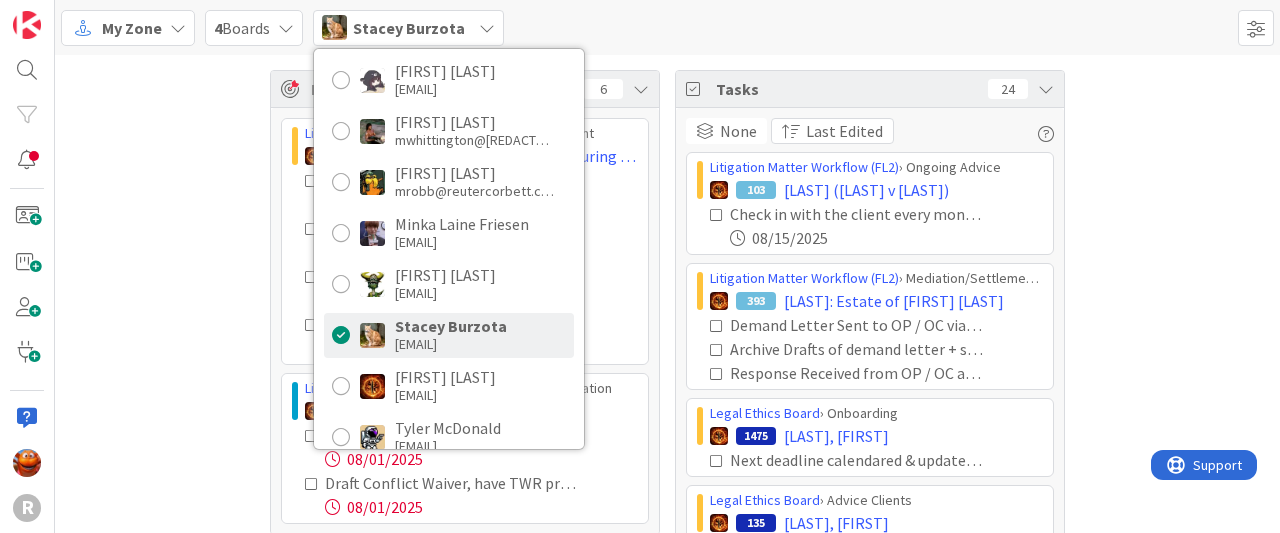 click on "Focus 6 Litigation Matter Workflow (FL2)  › Post-Judgment 97 RareBrain v. Precise Manufacturing & Engineering Send copies of all mailed to Gower to Rick and Steve Hval 08/01/2025 Finalize Demand for Payment. 08/04/2025 Prepare Draft Demand for Payment. 07/31/2025 Mail Demand for Payment, return receipt requested. 08/04/2025 Litigation Matter Workflow (FL2)  › New Card Creation 2238 [LAST_NAME], Jerry Draft engagement letter, have TWR proof and email to client 08/01/2025 Draft Conflict Waiver, have TWR proof and email to client 08/01/2025 Tasks 24 None Last Edited Litigation Matter Workflow (FL2)  › Ongoing Advice 103 JONES (Gettemy v Gettemy) Check in with the client every month around the 15th Copy this task to next month if needed 08/15/2025 Litigation Matter Workflow (FL2)  › Mediation/Settlement in Progress 393 LAW: Estate of Lori Colson Demand Letter Sent to OP / OC via US Mail + Email Archive Drafts of demand letter + save final version in correspondence folder Legal Ethics Board  › Onboarding" at bounding box center [667, 1228] 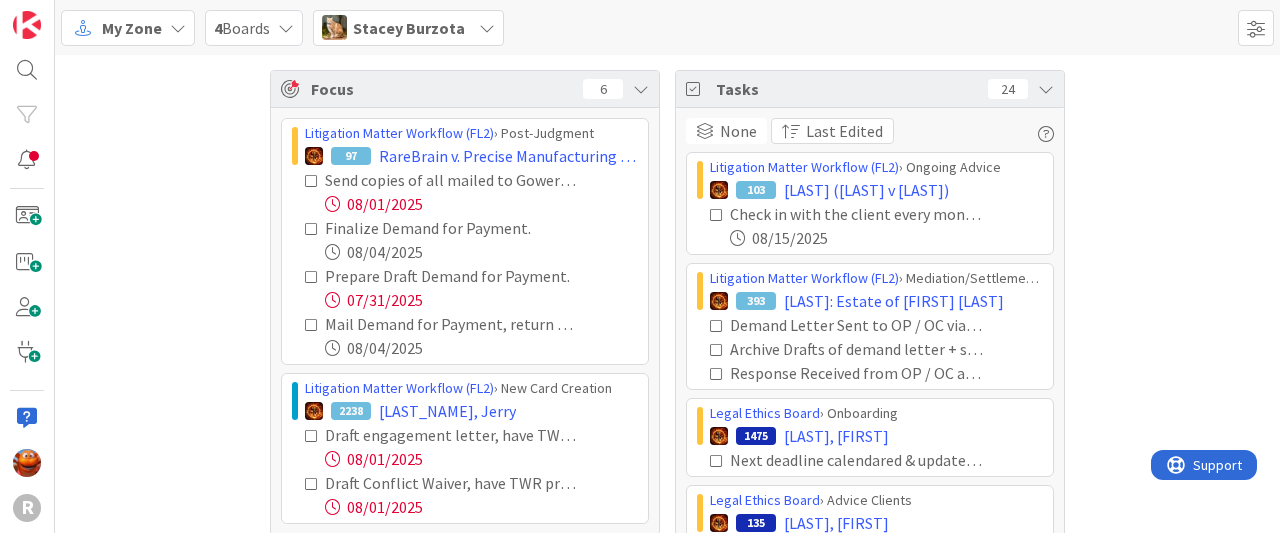 click at bounding box center [312, 181] 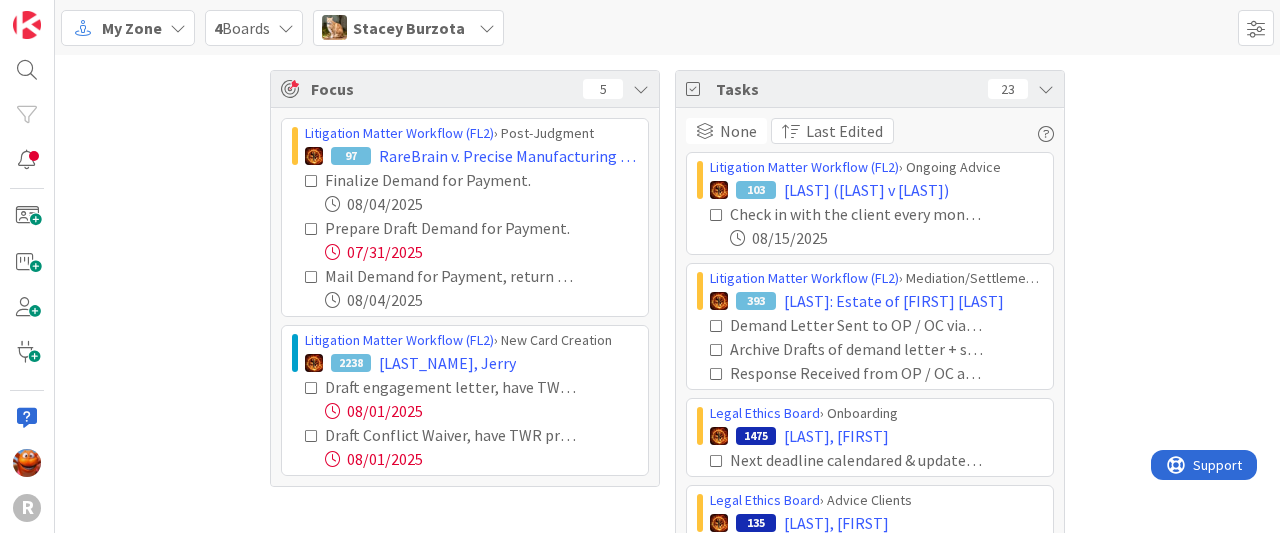 click at bounding box center [312, 181] 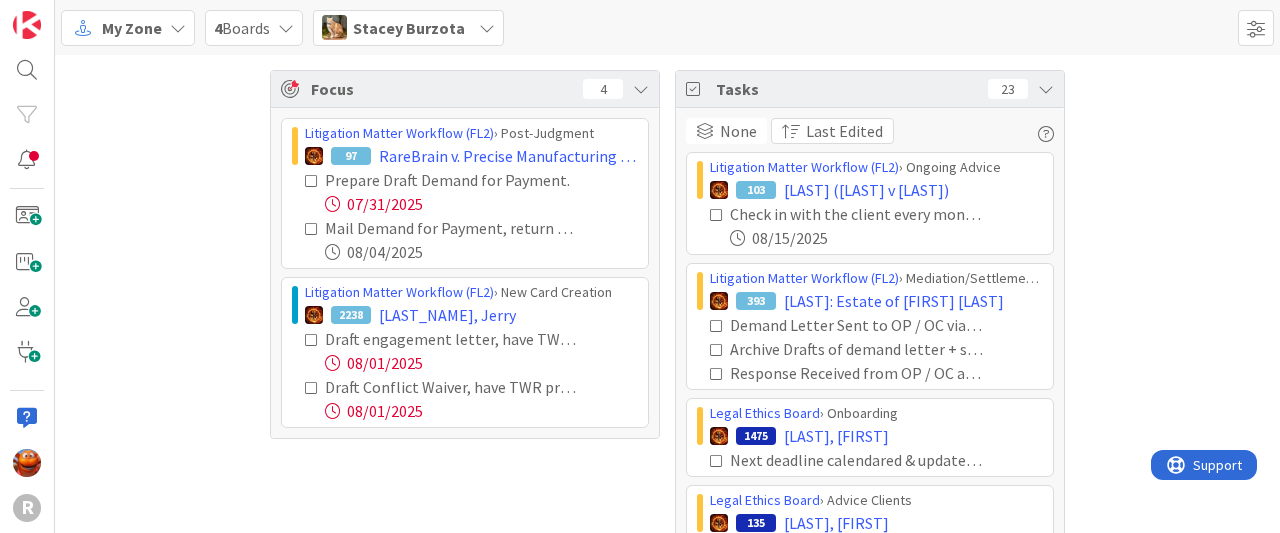 click at bounding box center [312, 181] 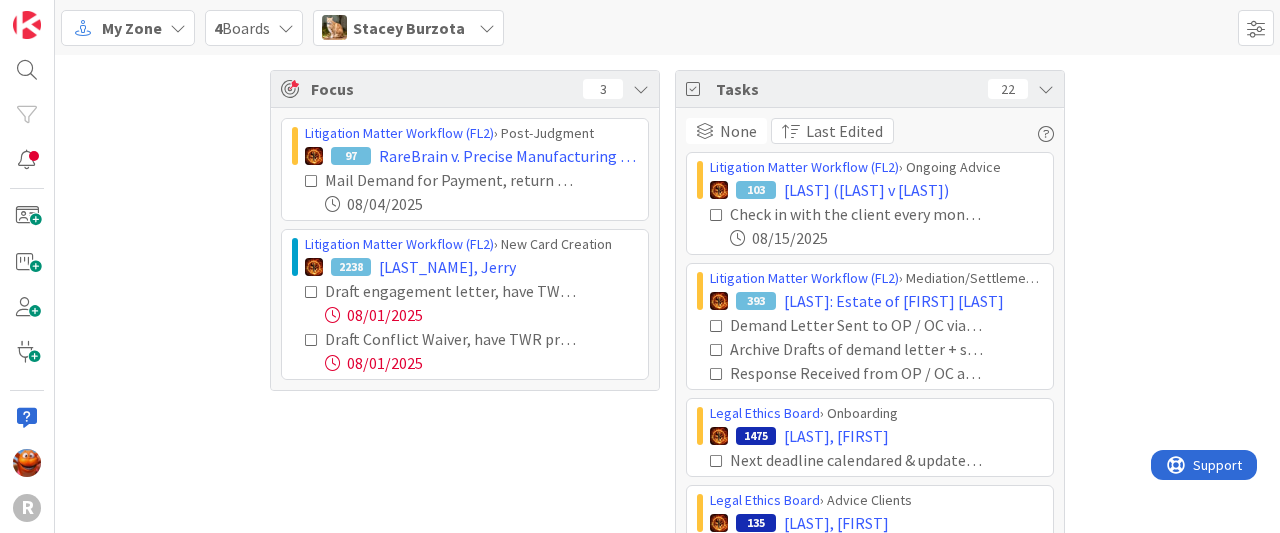 click at bounding box center [312, 181] 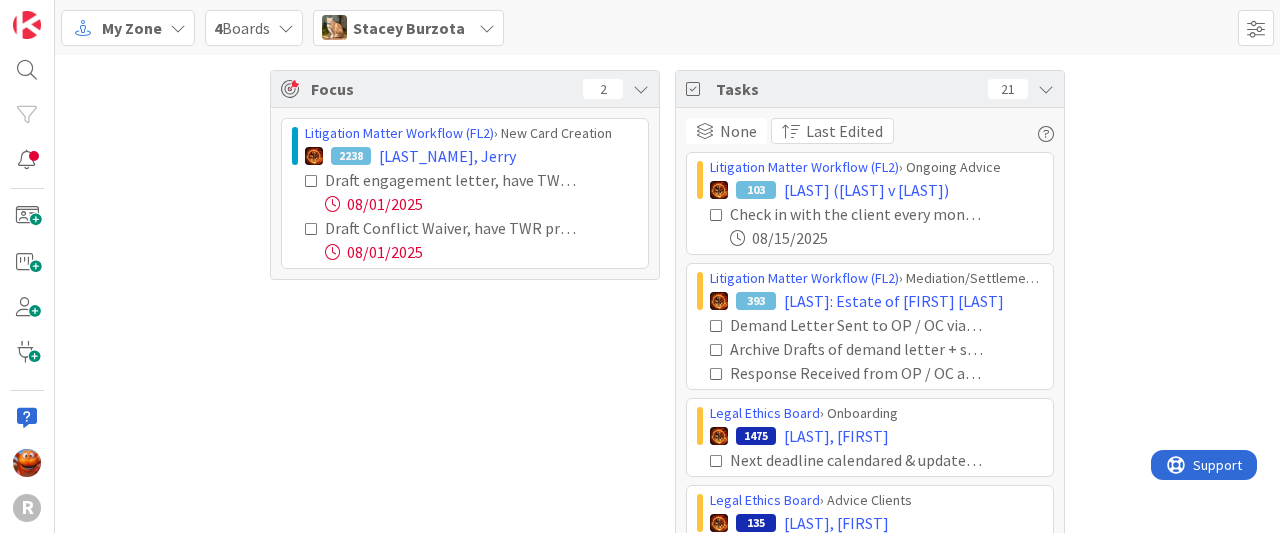 click on "Stacey Burzota" at bounding box center (408, 28) 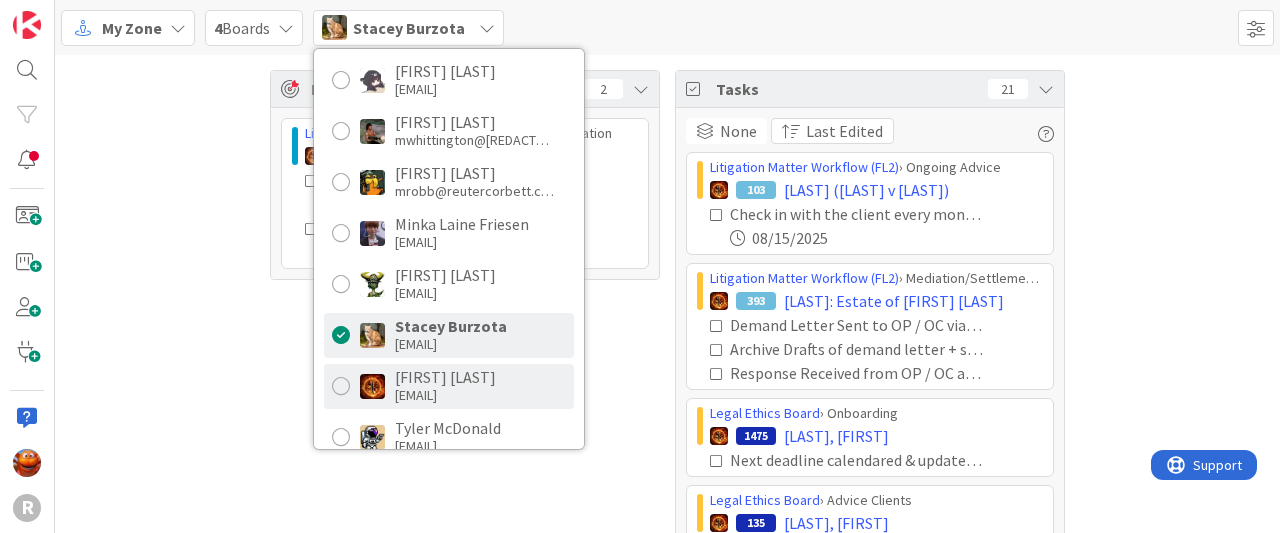 click at bounding box center (372, 386) 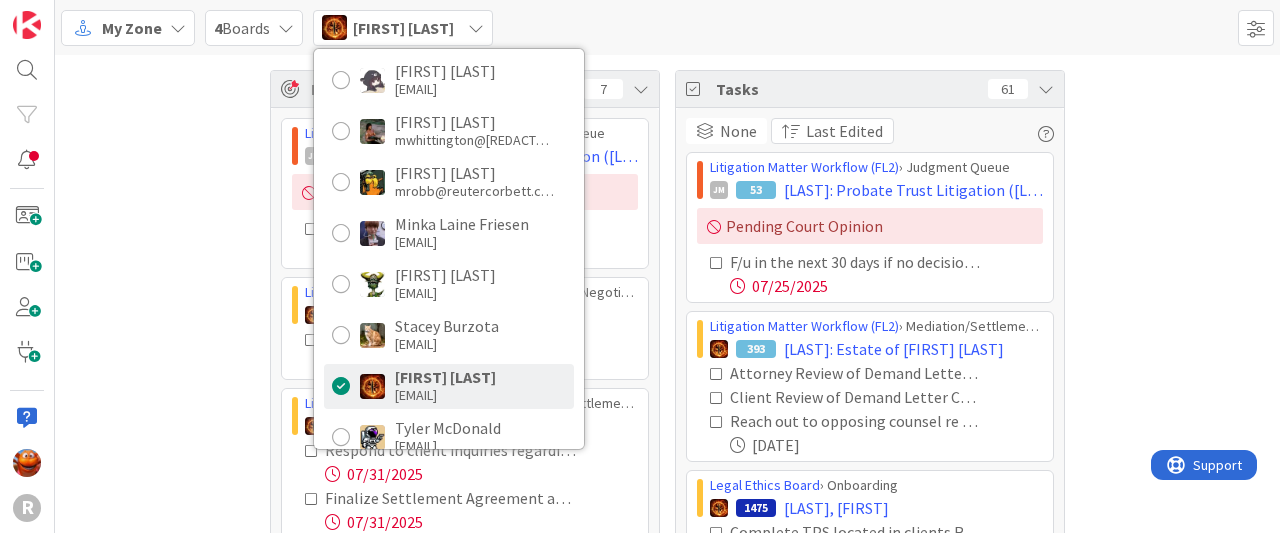 click on "Focus 7 Litigation Matter Workflow (FL2)  › Judgment Queue JM 53 [LAST]: Probate Trust Litigation ([LAST] as PR and Trustee Representation) Pending Court Opinion  F/u in the next 30 days if no decision received - Prepare Ltr to Court with applicable precedent [DATE] Litigation Matter Workflow (FL2)  › Pre-litigation Negotiation 270 [LAST], [FIRST] Review bills and provide analysis to client. [DATE] Litigation Matter Workflow (FL2)  › Mediation/Settlement in Progress 160 [LAST]:  [LAST] v. [LAST] Respond to client inquiries regarding case status and Lease status. [DATE] Finalize Settlement Agreement and Demand Letter [DATE] Review lease agreement and forward to client. [DATE] Call with Client regarding case status and next steps. Show More Tasks 61 None Last Edited Litigation Matter Workflow (FL2)  › Judgment Queue JM 53 [LAST]: Probate Trust Litigation ([LAST] as PR and Trustee Representation) Pending Court Opinion  [DATE] Litigation Matter Workflow (FL2) 393 1475 135" at bounding box center [667, 2591] 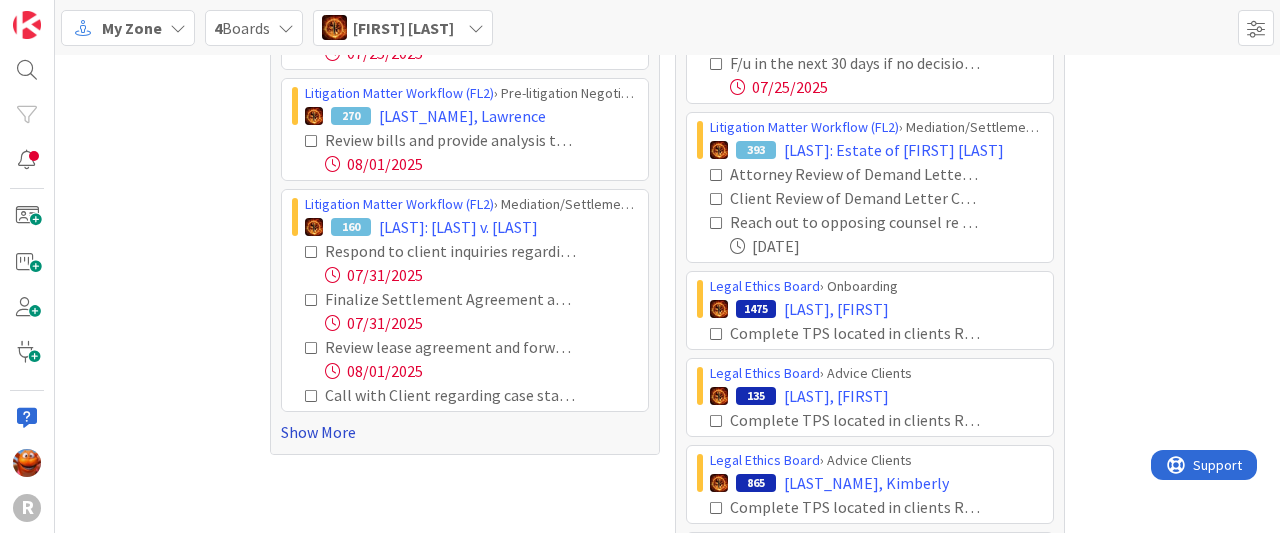 scroll, scrollTop: 200, scrollLeft: 0, axis: vertical 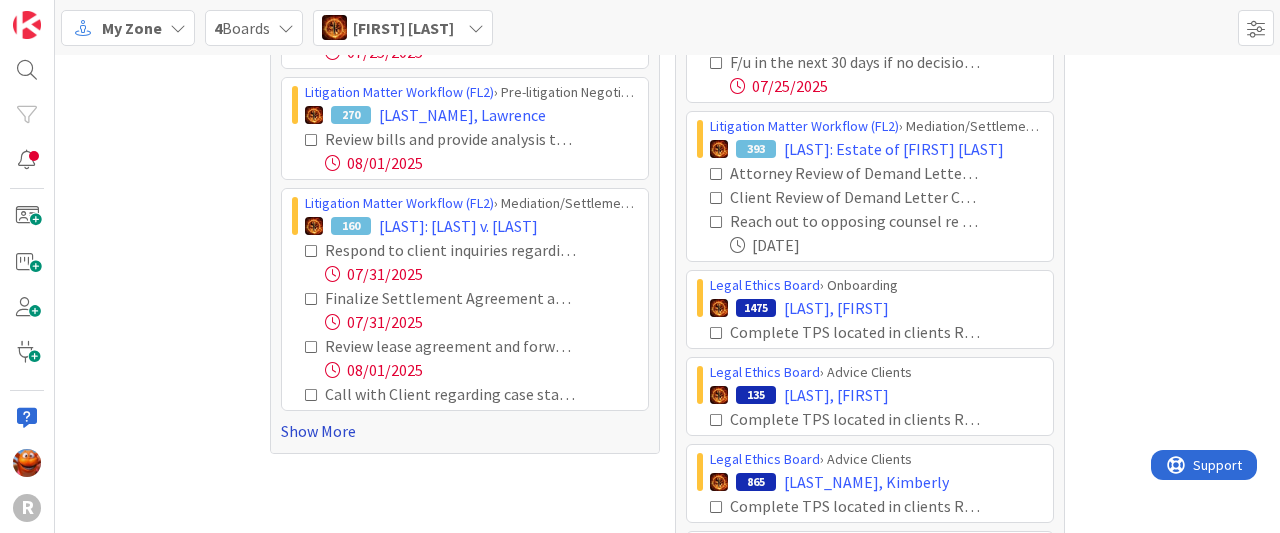click on "Show More" at bounding box center [465, 431] 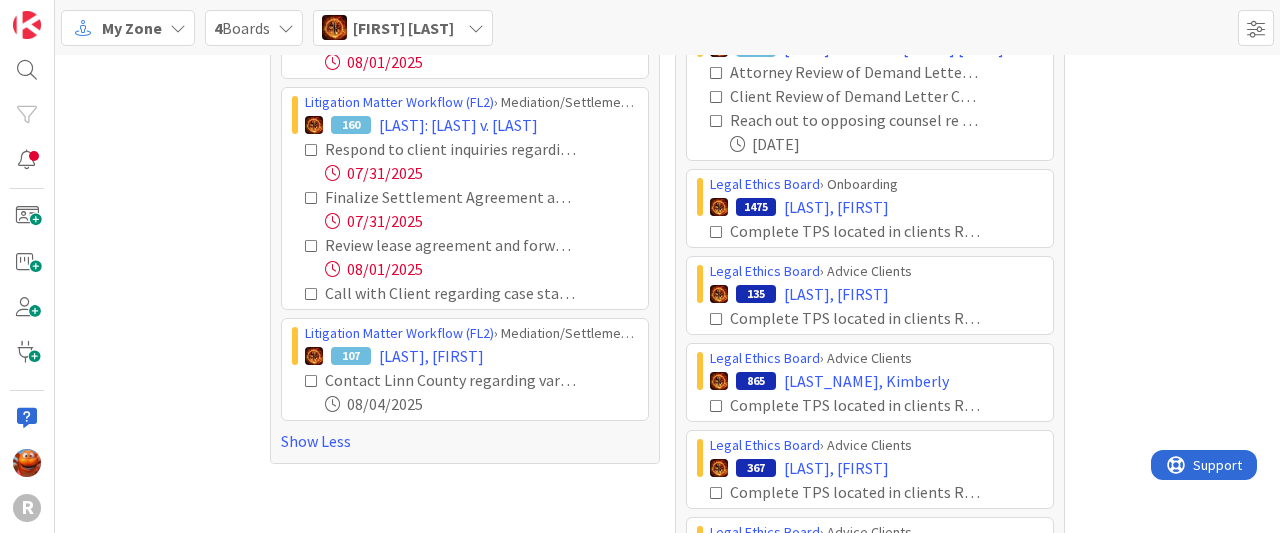 scroll, scrollTop: 300, scrollLeft: 0, axis: vertical 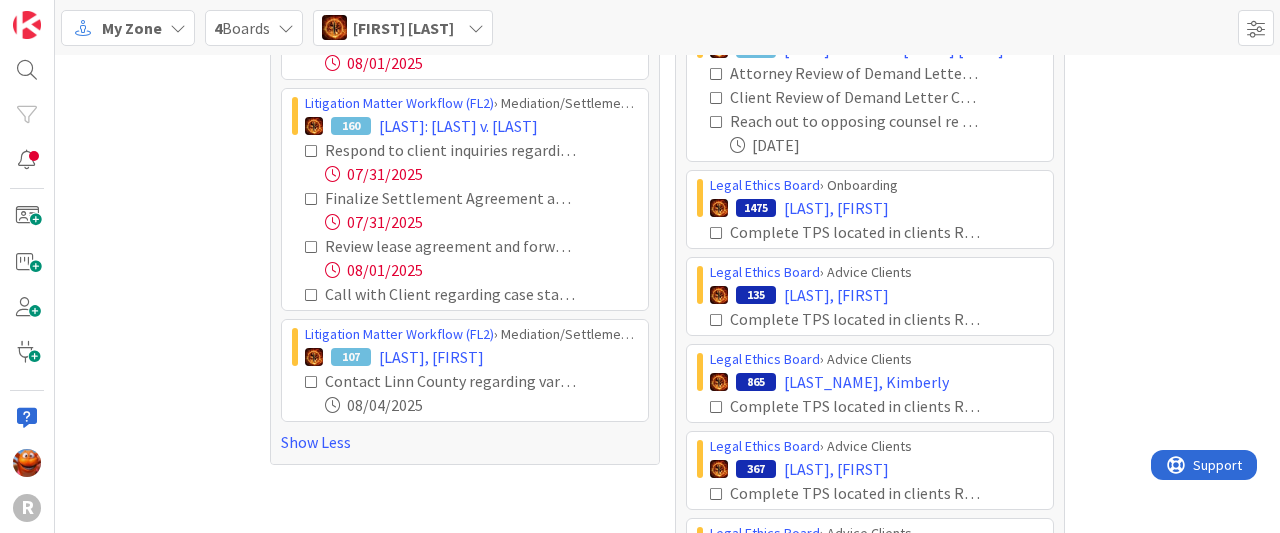 click at bounding box center [312, 295] 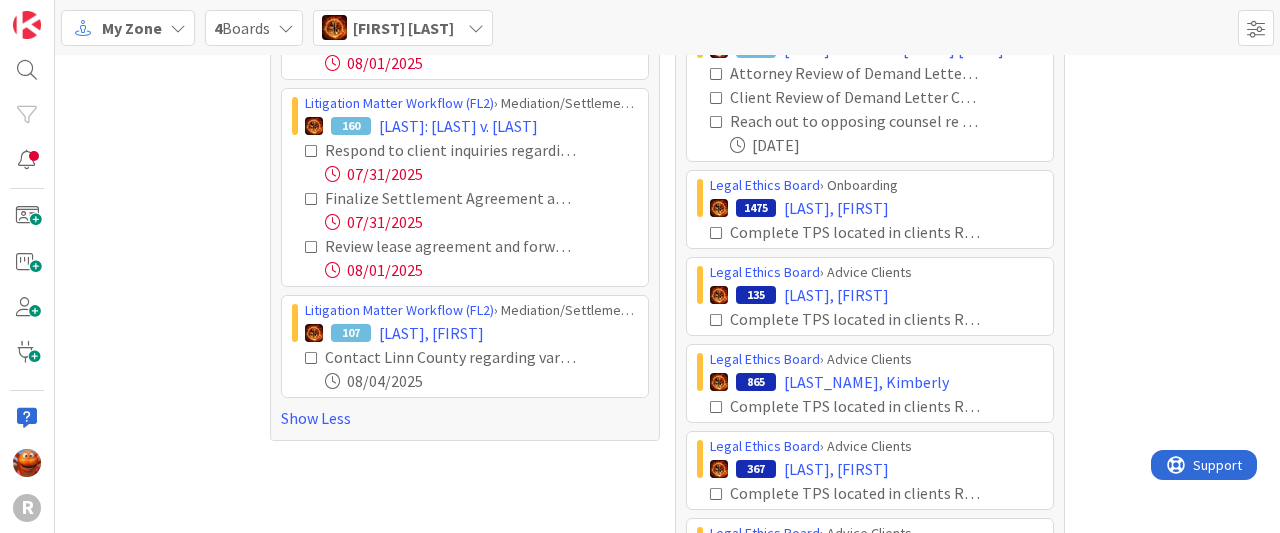 click at bounding box center (312, 151) 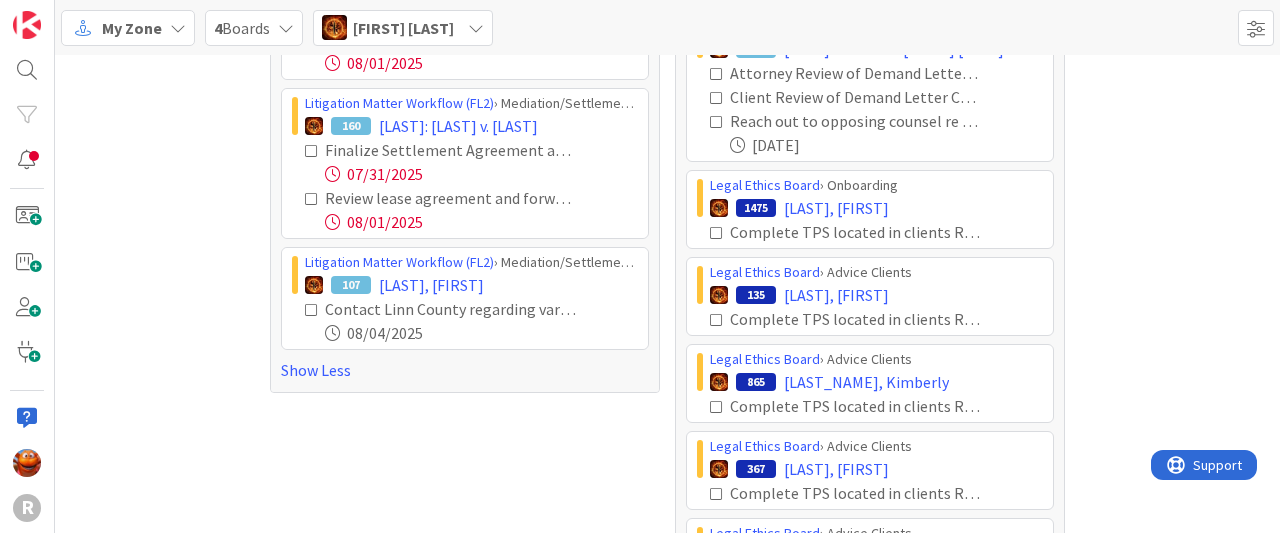 click on "[FIRST] [LAST]" at bounding box center [403, 28] 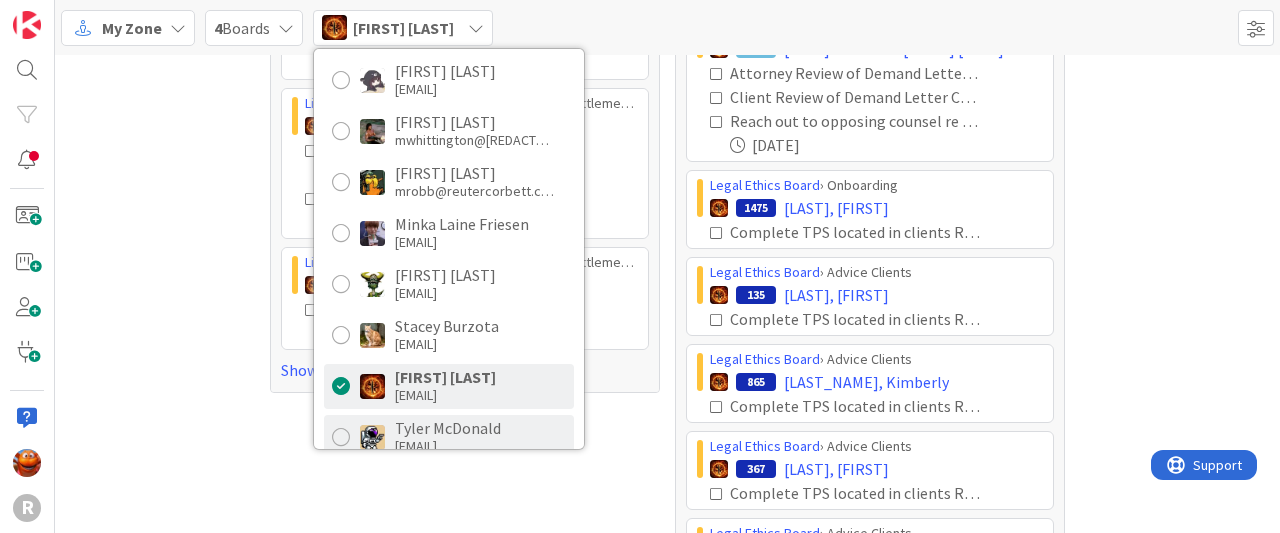 click on "[FIRST] [LAST] [EMAIL]" at bounding box center [449, 437] 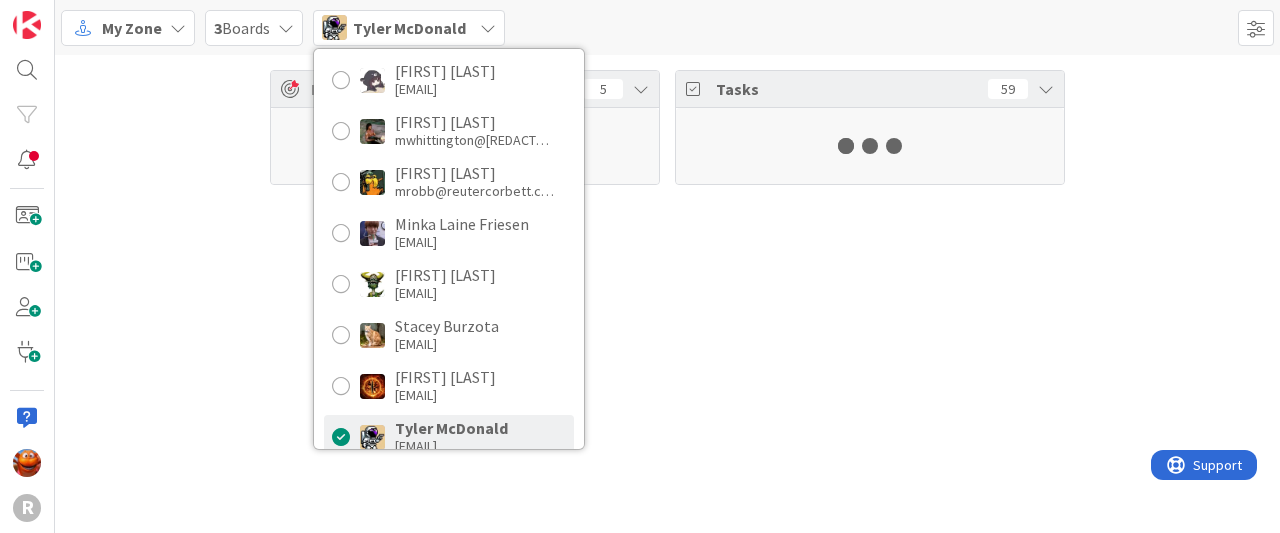 scroll, scrollTop: 0, scrollLeft: 0, axis: both 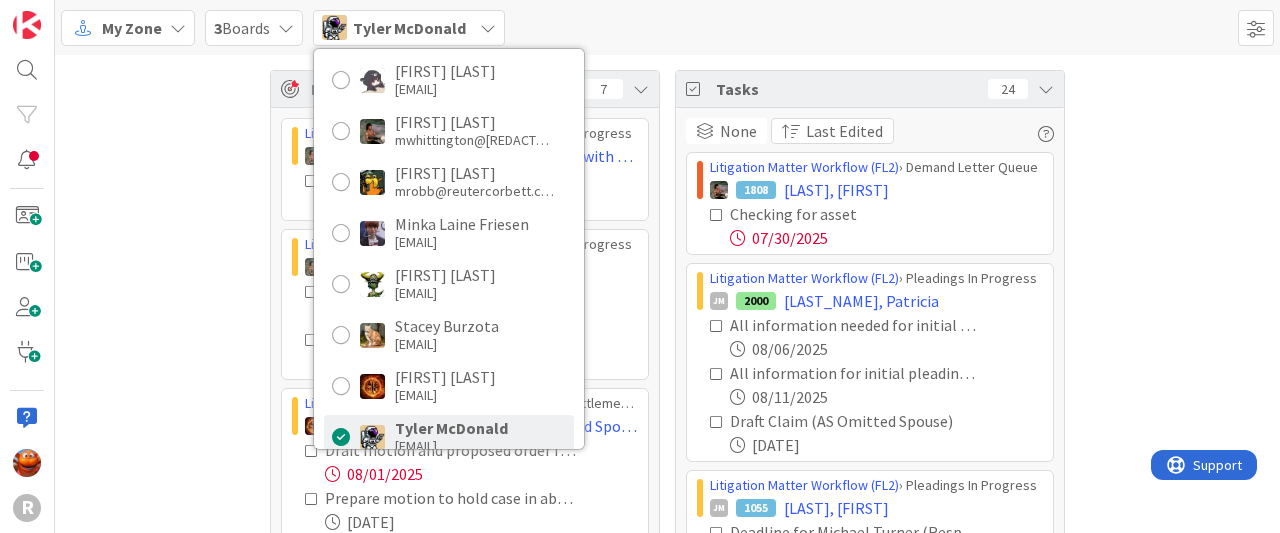 click on "Focus 7 Litigation Matter Workflow (FL2) > Pleadings In Progress 653 [LAST]: Tortious Interference with Economic Relations Finalize RFP and ROG Responses (DUE 8/11/2025) 07/31/2025 Litigation Matter Workflow (FL2) > Pleadings In Progress 1877 [LAST], [FIRST] Find what the assets of the estate. 07/31/2025 Determine the basis for invaluiation of the will -memo for file 07/31/2025 Litigation Matter Workflow (FL2) > Mediation/Settlement in Progress 1150 [LAST], [FIRST]: [COMPANY] & Spine, et al. v. The [LAST] Group, et al. Draft motion and proposed order for default against [FIRST] [LAST] 08/01/2025 Prepare motion to hold case in abeyance 08/05/2025 Show More Tasks 24 None Last Edited Litigation Matter Workflow (FL2) > Demand Letter Queue 1808 [LAST], [FIRST] Checking for asset 07/30/2025 Litigation Matter Workflow (FL2) > Pleadings In Progress JM 2000 [LAST], [FIRST] All information needed for initial pleading identified 08/06/2025 All information for initial pleading obtained" at bounding box center (667, 1082) 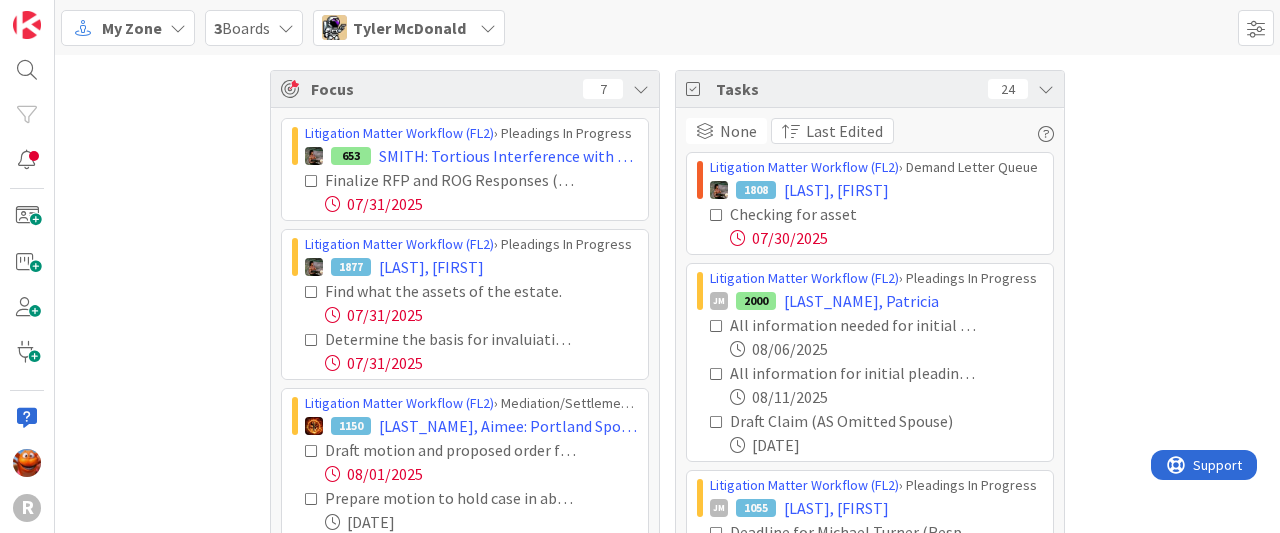 click at bounding box center [312, 181] 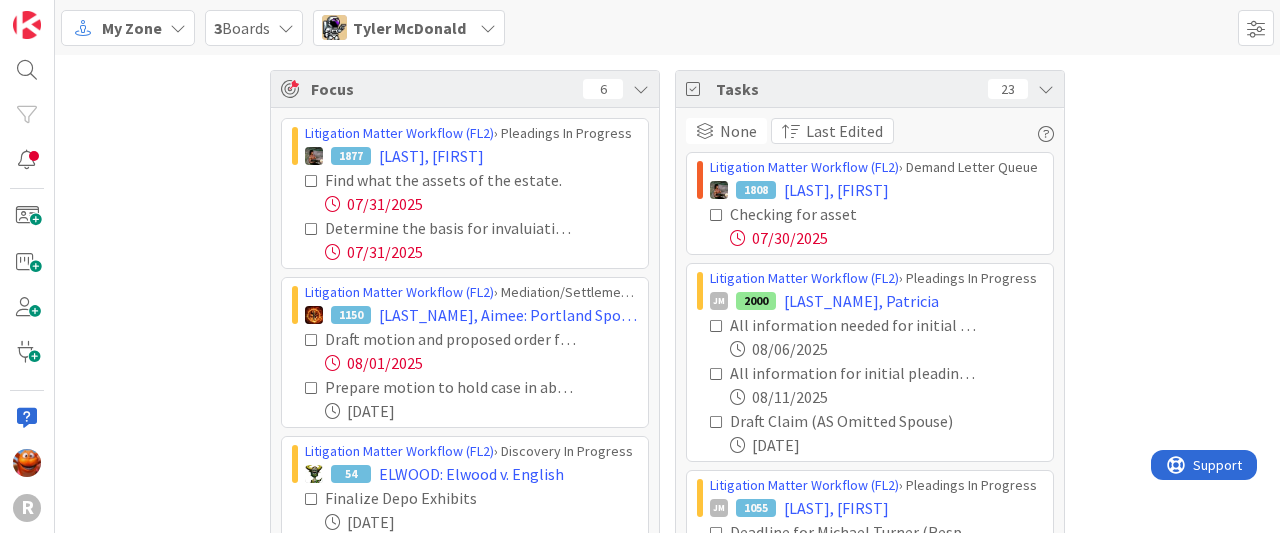 click at bounding box center (312, 181) 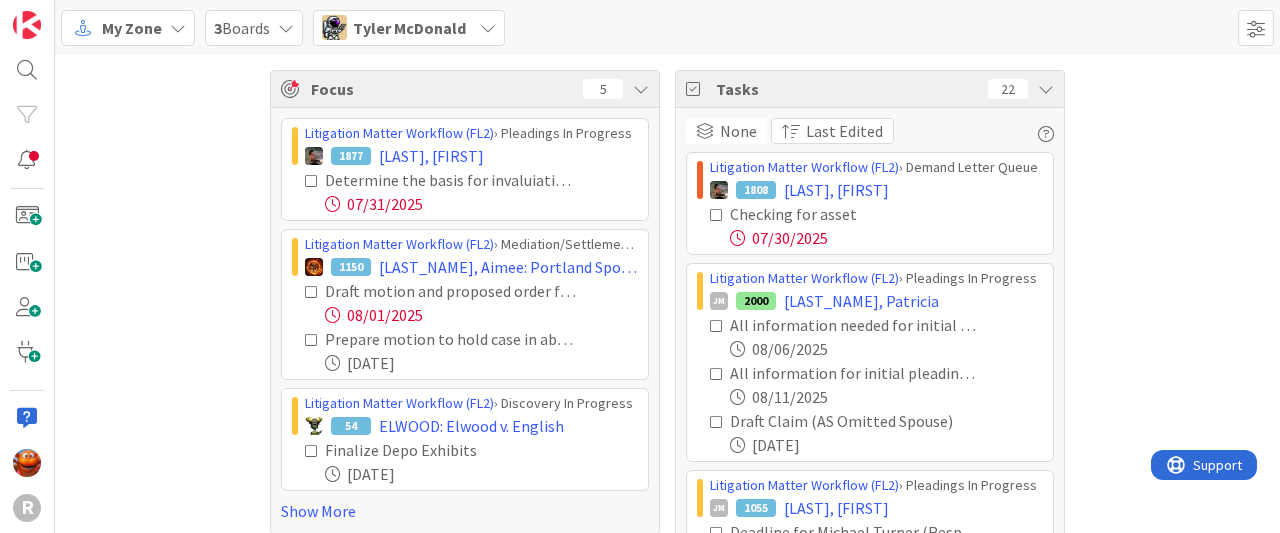click at bounding box center [312, 181] 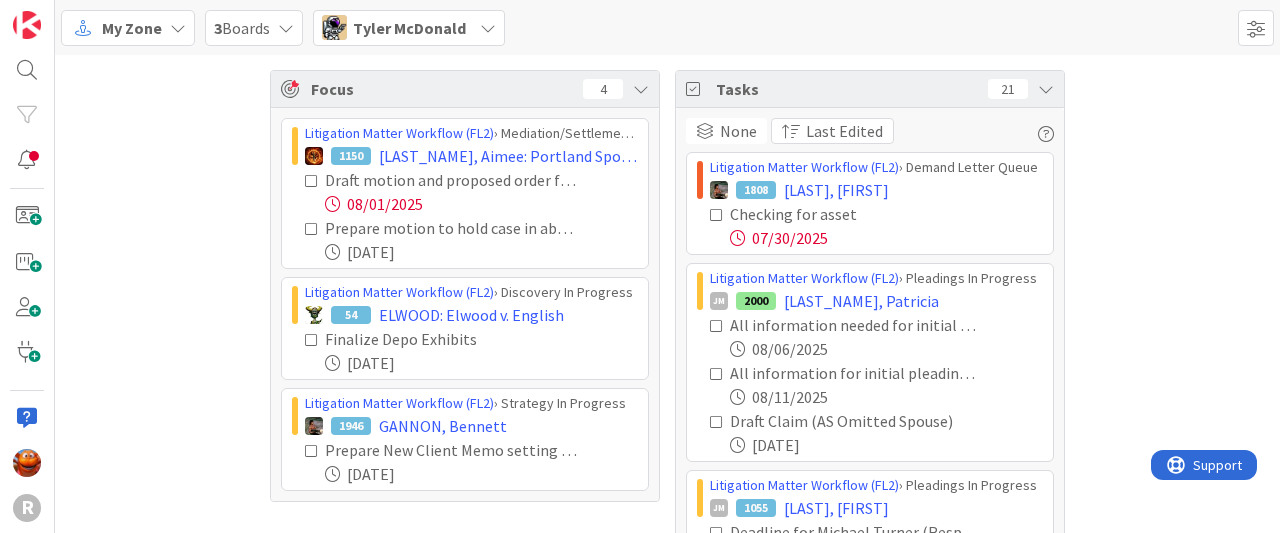 click at bounding box center [312, 181] 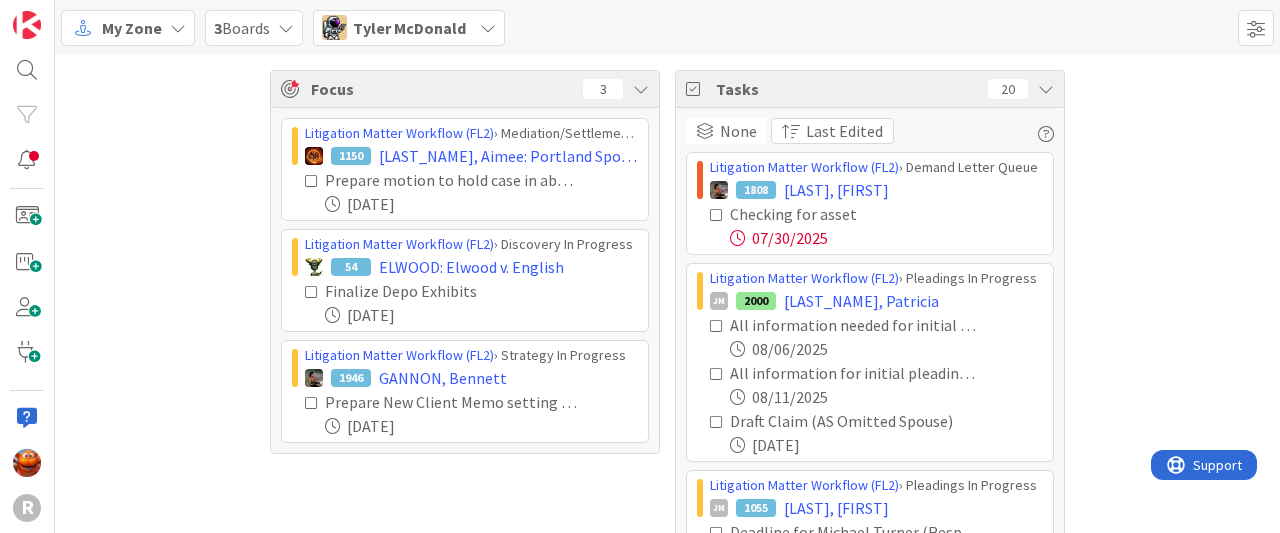 click on "Tyler McDonald" at bounding box center [409, 28] 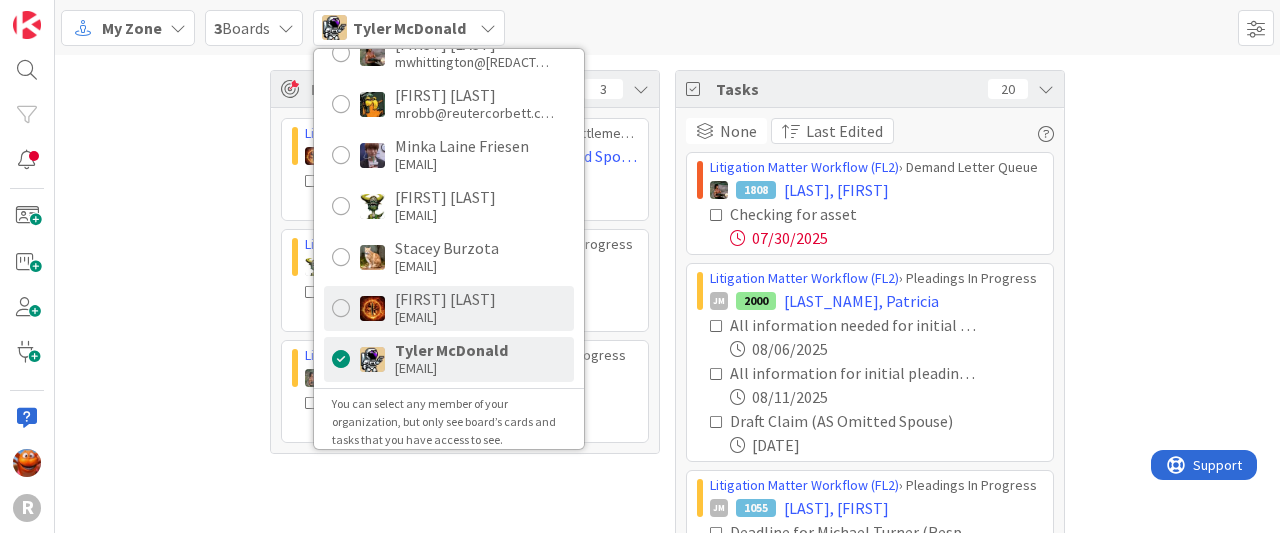 scroll, scrollTop: 385, scrollLeft: 0, axis: vertical 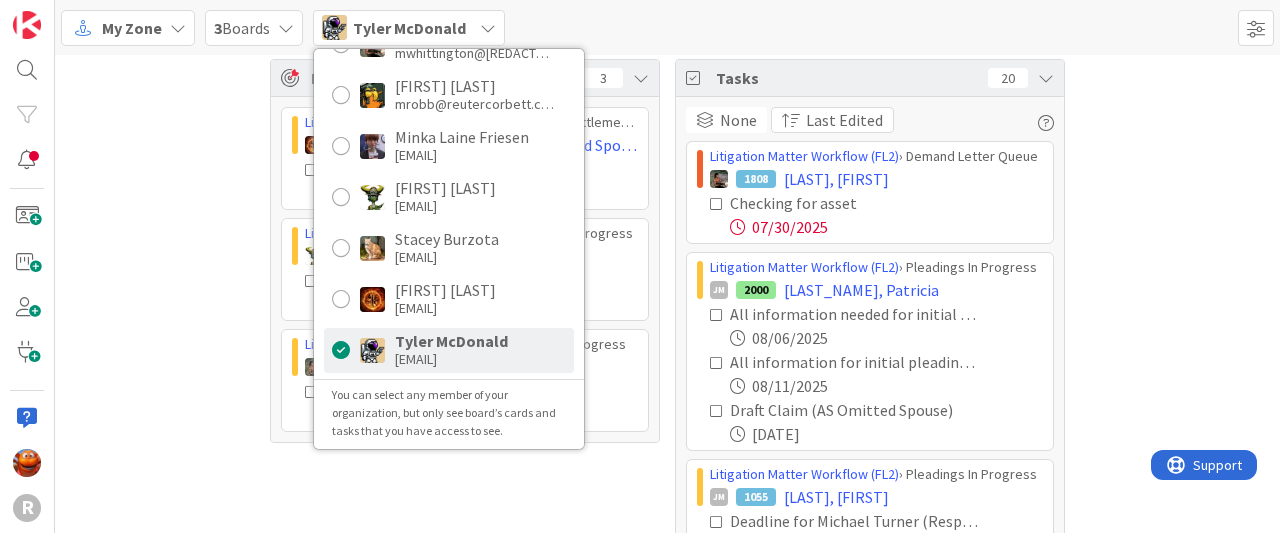 click on "Focus [NUMBER] Litigation Matter Workflow (FL2)  › Mediation/Settlement in Progress [NUMBER] [LAST], [FIRST]: [TEXT], et al. v. The [TEXT] Group, et al. Prepare motion to hold case in abeyance [DATE] Litigation Matter Workflow (FL2)  › Discovery In Progress [NUMBER] [LAST]: [LAST] v. [LAST] Finalize Depo Exhibits [DATE] Litigation Matter Workflow (FL2)  › Strategy In Progress [NUMBER] [LAST] Prepare New Client Memo setting out options and risk, particularly in relation to no contest clause. [DATE] Tasks [NUMBER] None Last Edited Litigation Matter Workflow (FL2)  › Demand Letter Queue [NUMBER] [LAST], [FIRST] Checking for asset [DATE] Litigation Matter Workflow (FL2)  › Pleadings In Progress JM [NUMBER] [LAST] All information needed for initial pleading identified [DATE] All information for initial pleading obtained [DATE] Draft Claim (AS Omitted Spouse) [DATE] Litigation Matter Workflow (FL2)  › Pleadings In Progress JM [NUMBER] [LAST] [DATE] [NUMBER]" at bounding box center (667, 944) 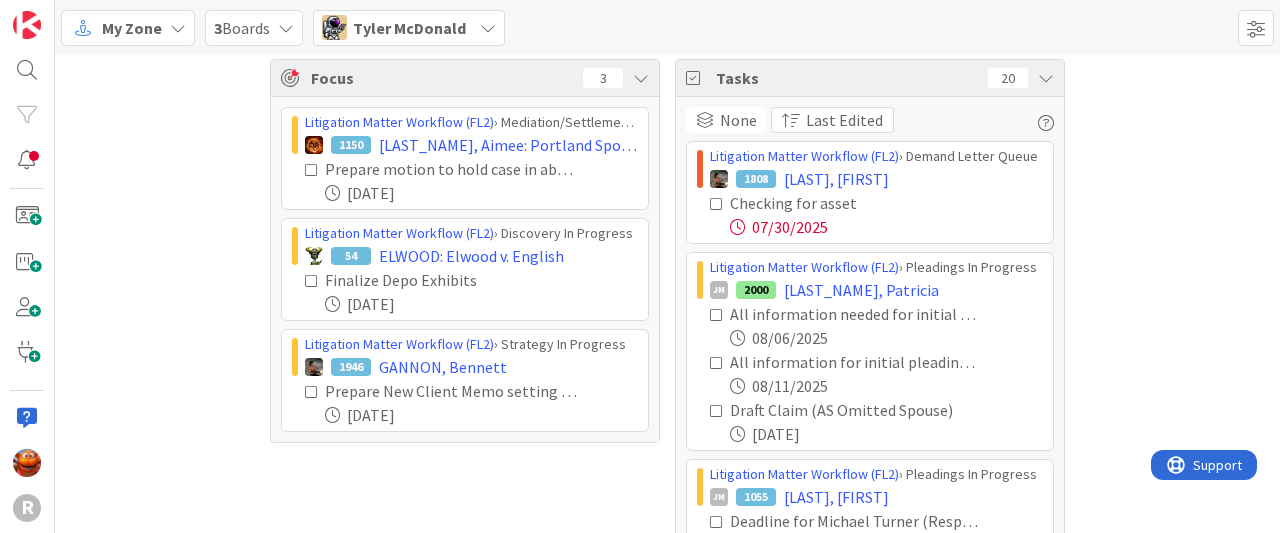 scroll, scrollTop: 12, scrollLeft: 0, axis: vertical 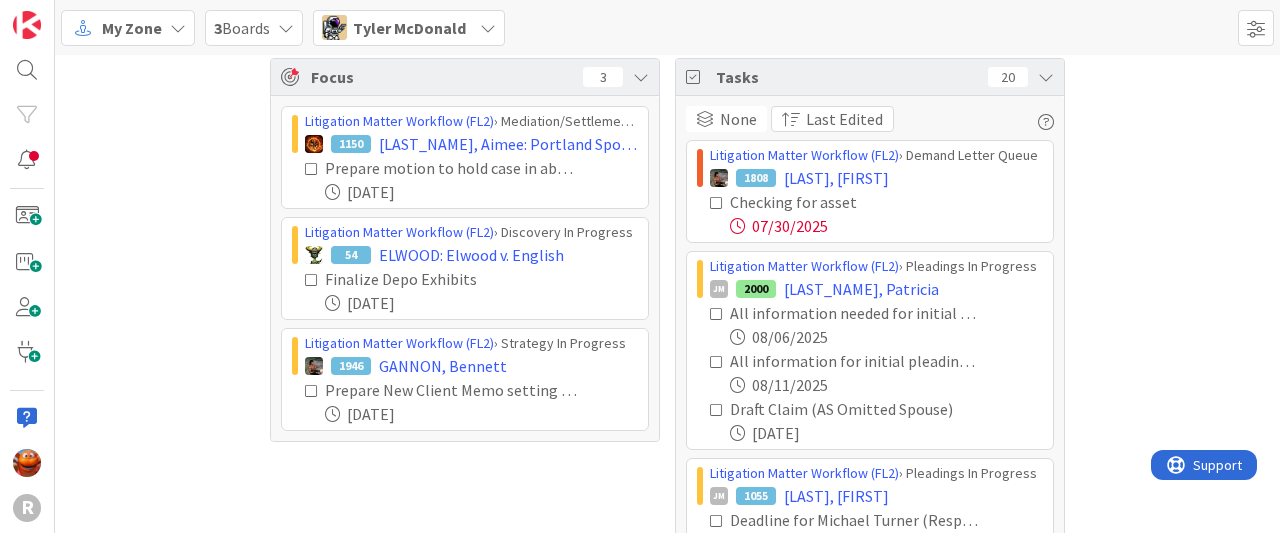 click on "Tyler McDonald" at bounding box center (409, 28) 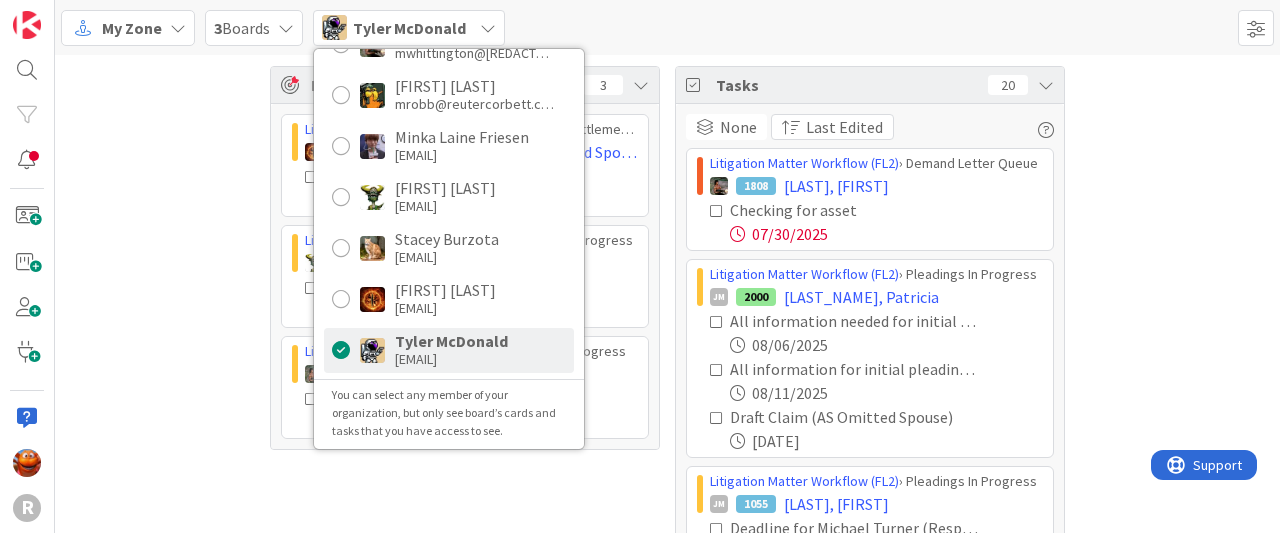 scroll, scrollTop: 0, scrollLeft: 0, axis: both 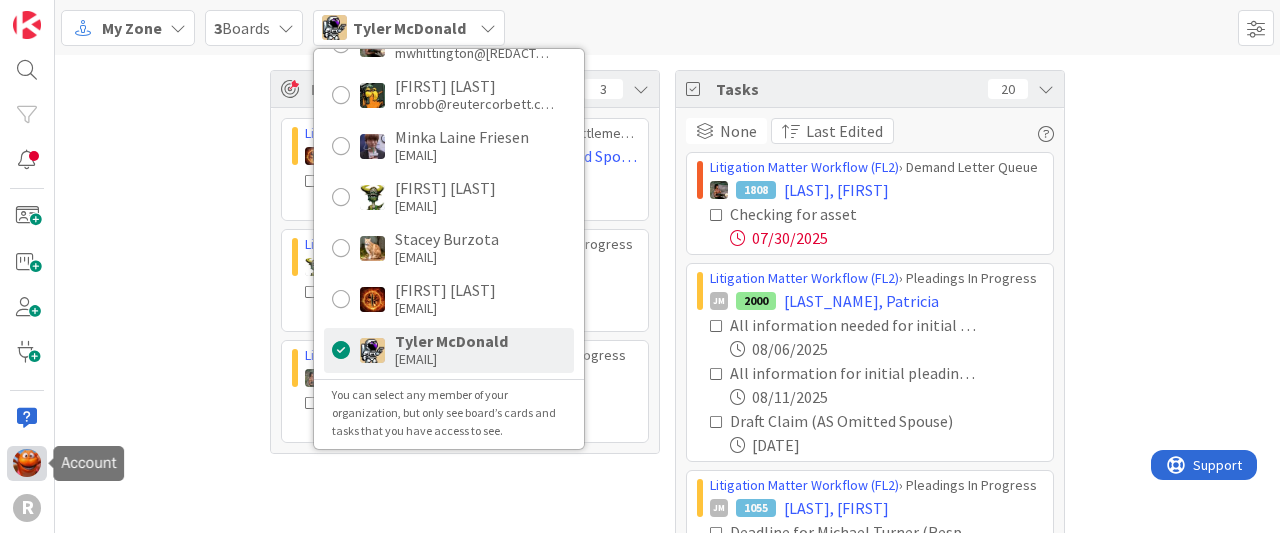 click at bounding box center (27, 463) 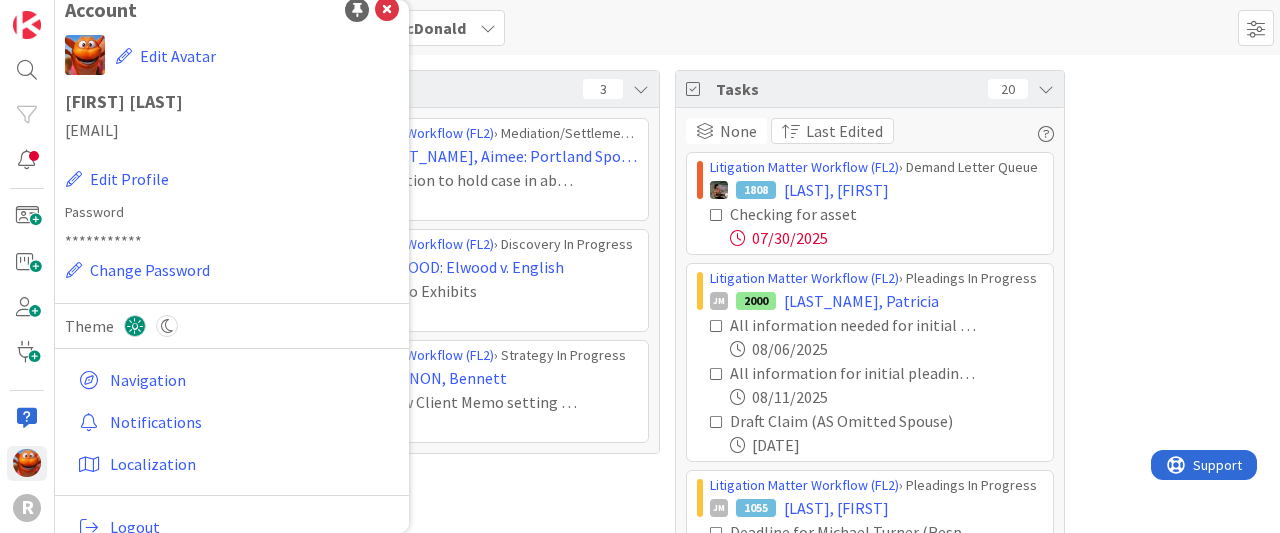 scroll, scrollTop: 46, scrollLeft: 0, axis: vertical 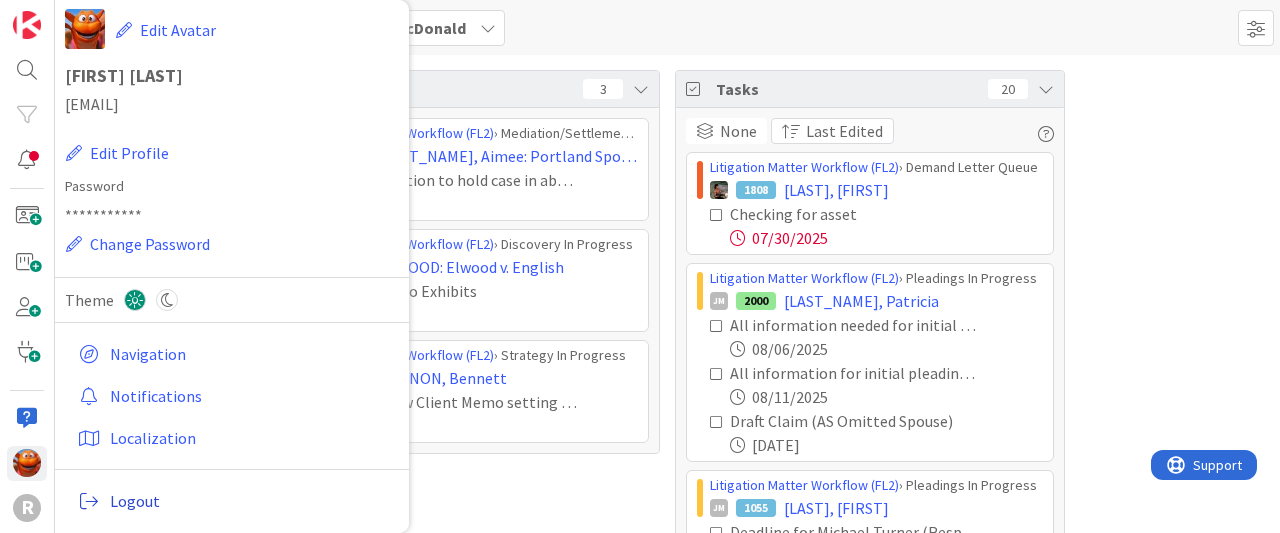 click on "Logout" at bounding box center [250, 501] 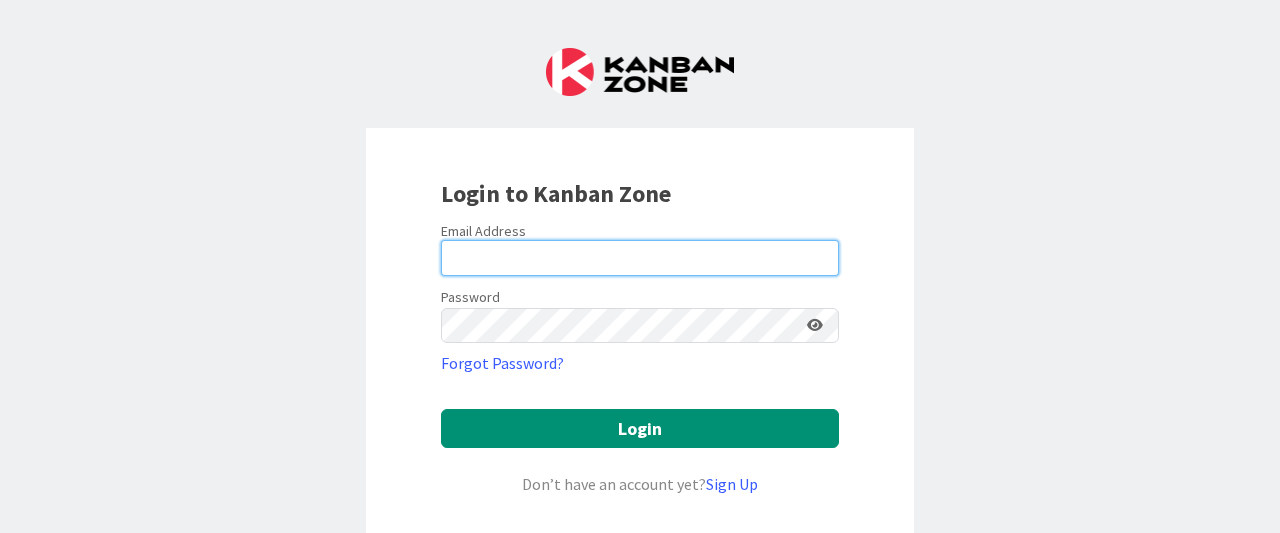 type on "[EMAIL]" 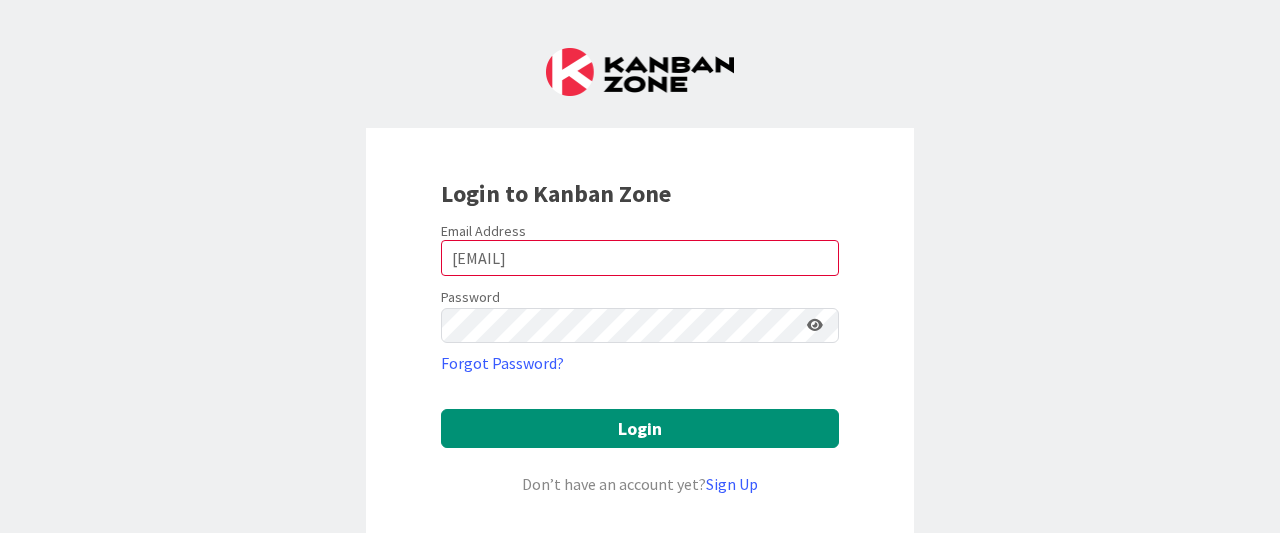 scroll, scrollTop: 0, scrollLeft: 0, axis: both 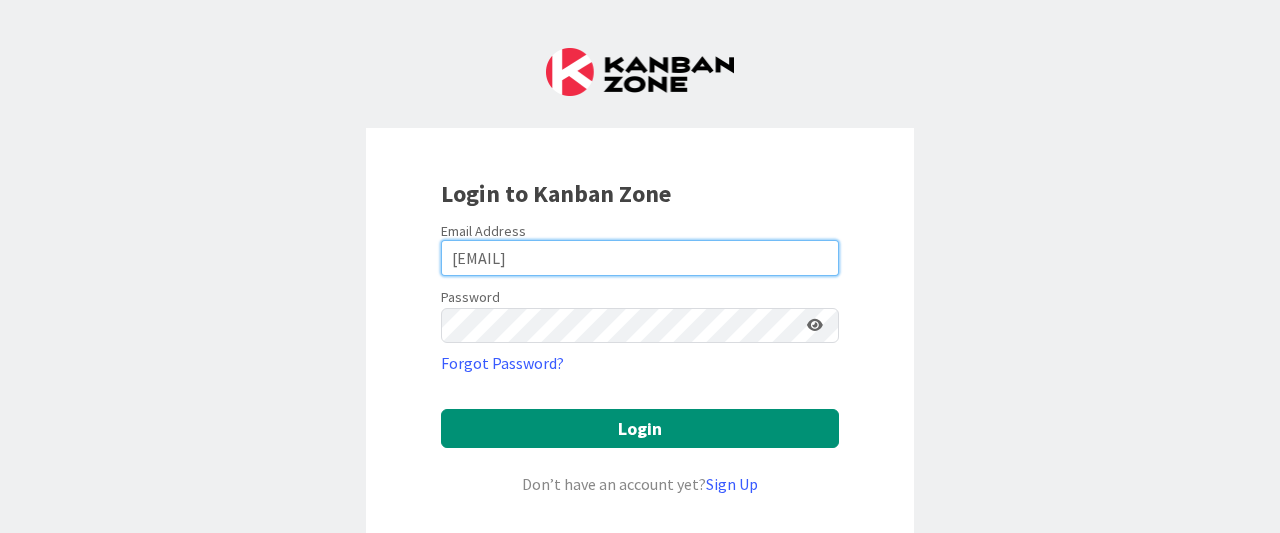 click on "[EMAIL]" at bounding box center (640, 258) 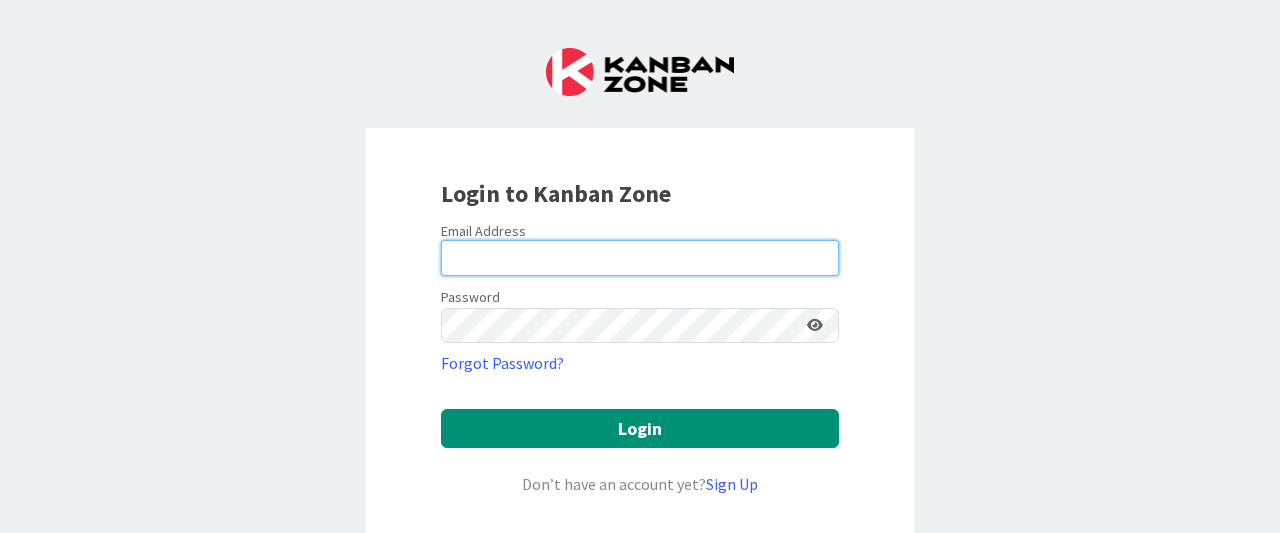click at bounding box center [640, 258] 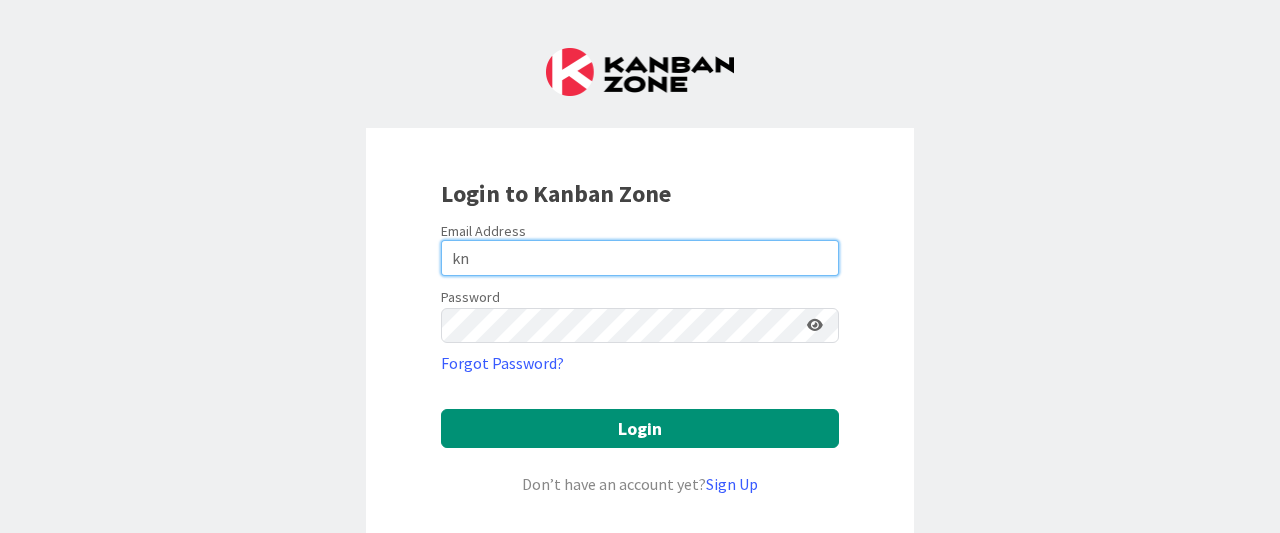 type on "kn" 